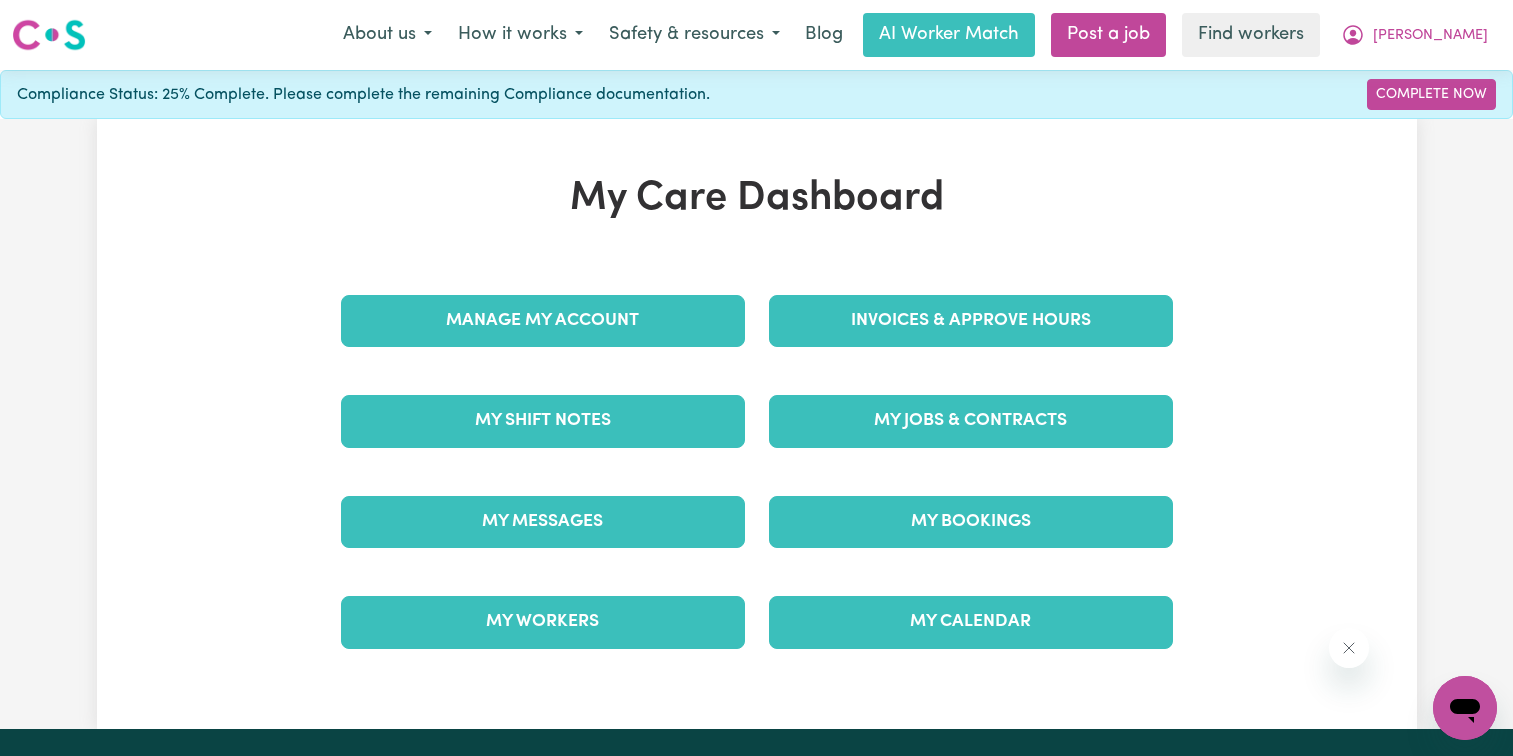 scroll, scrollTop: 0, scrollLeft: 0, axis: both 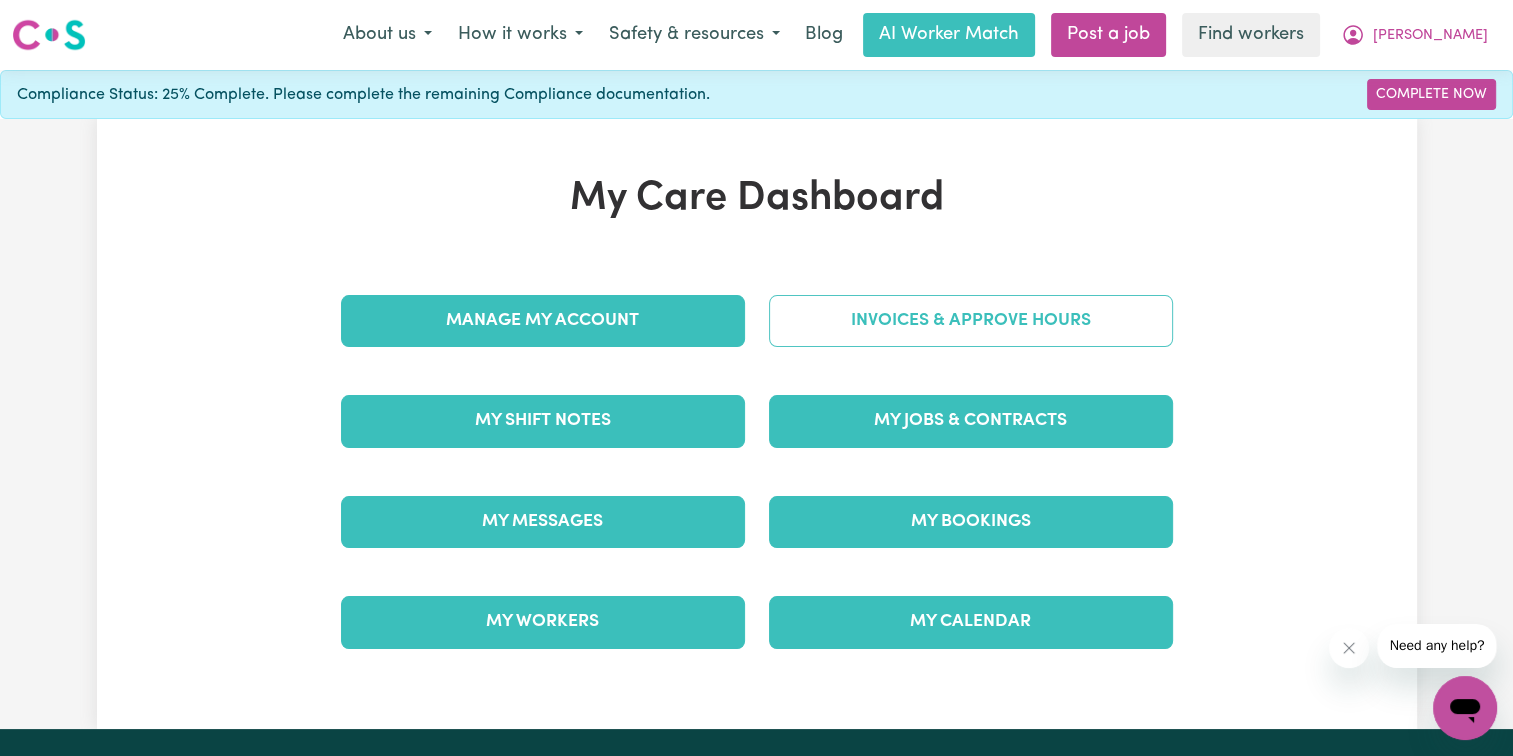 click on "Invoices & Approve Hours" at bounding box center (971, 321) 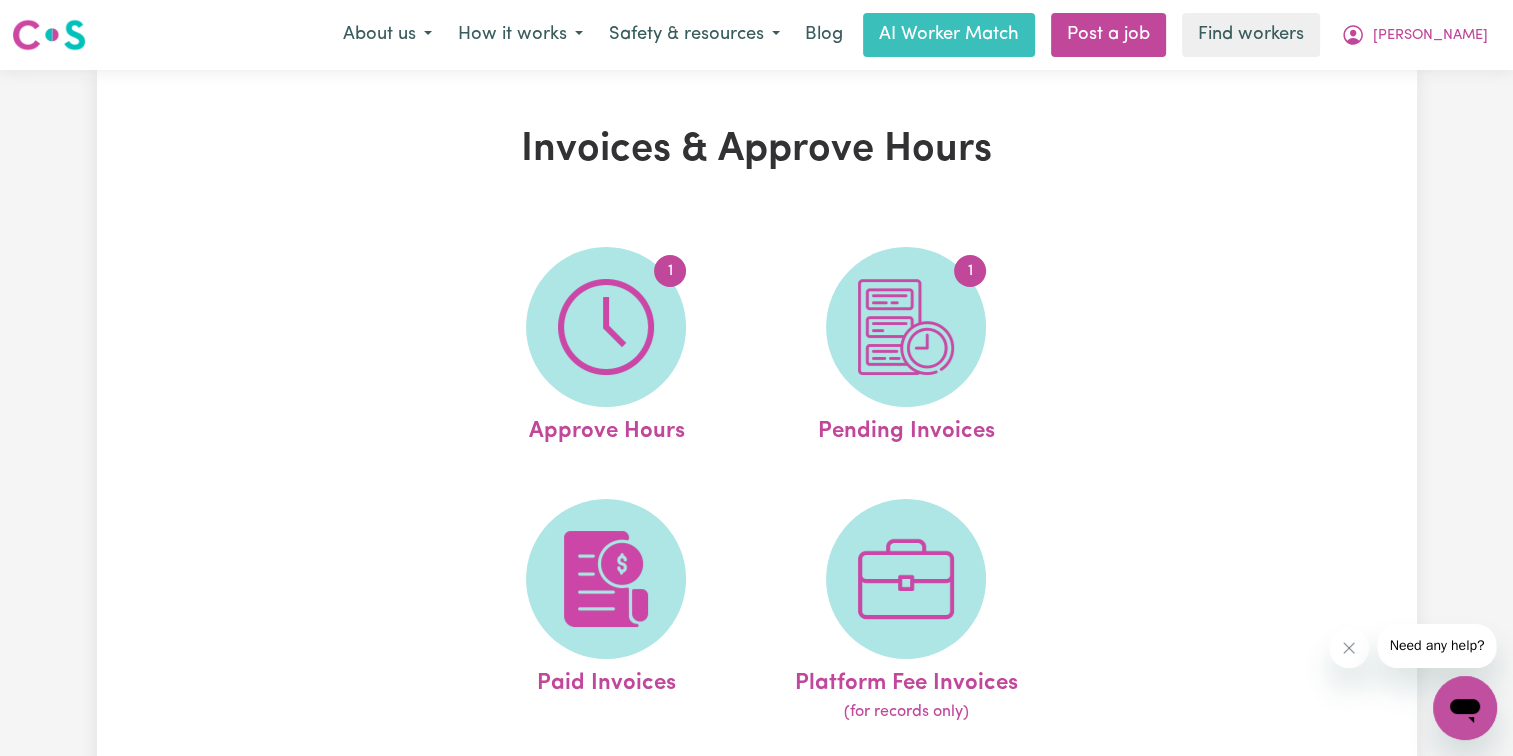 click on "1" at bounding box center (906, 327) 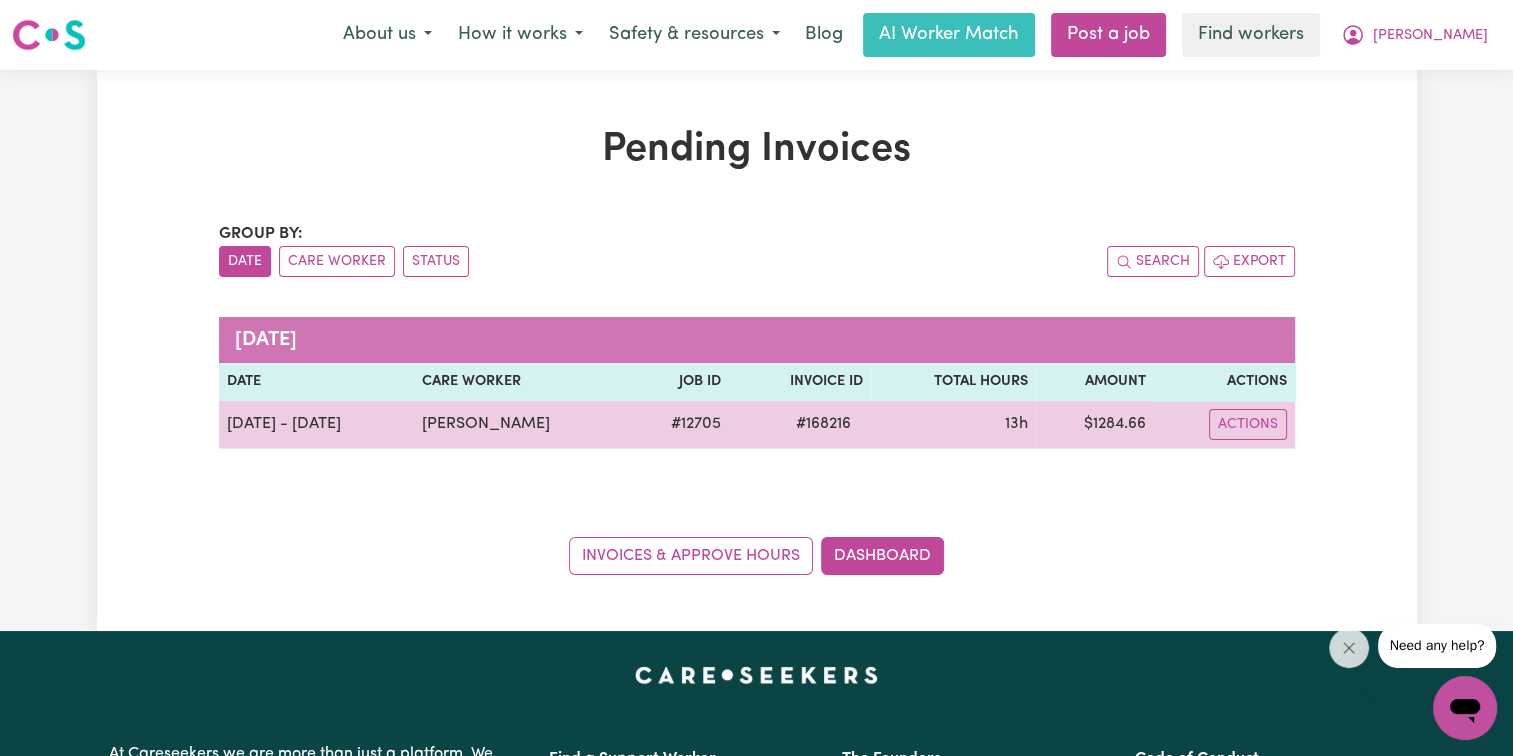 click on "# 168216" at bounding box center [823, 424] 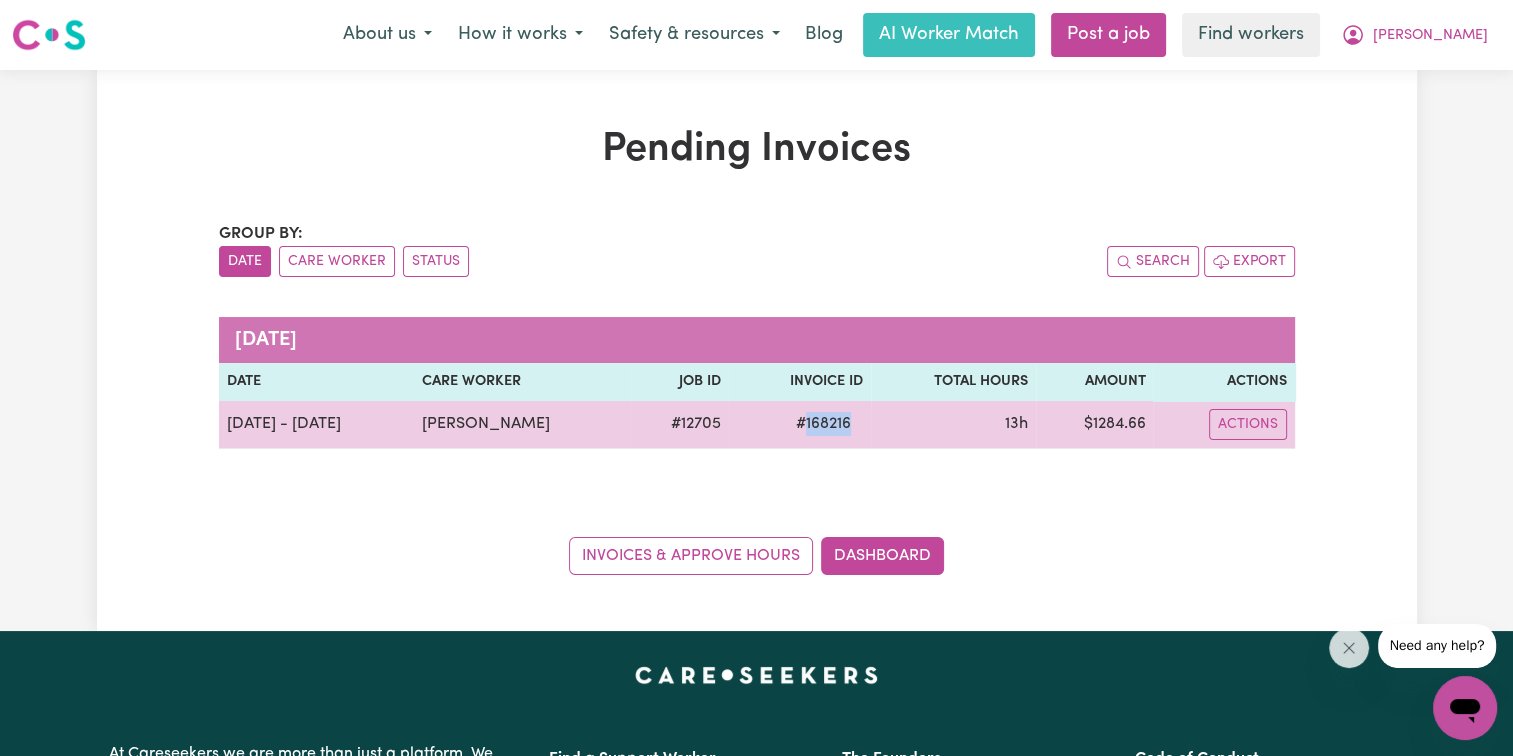 click on "# 168216" at bounding box center (823, 424) 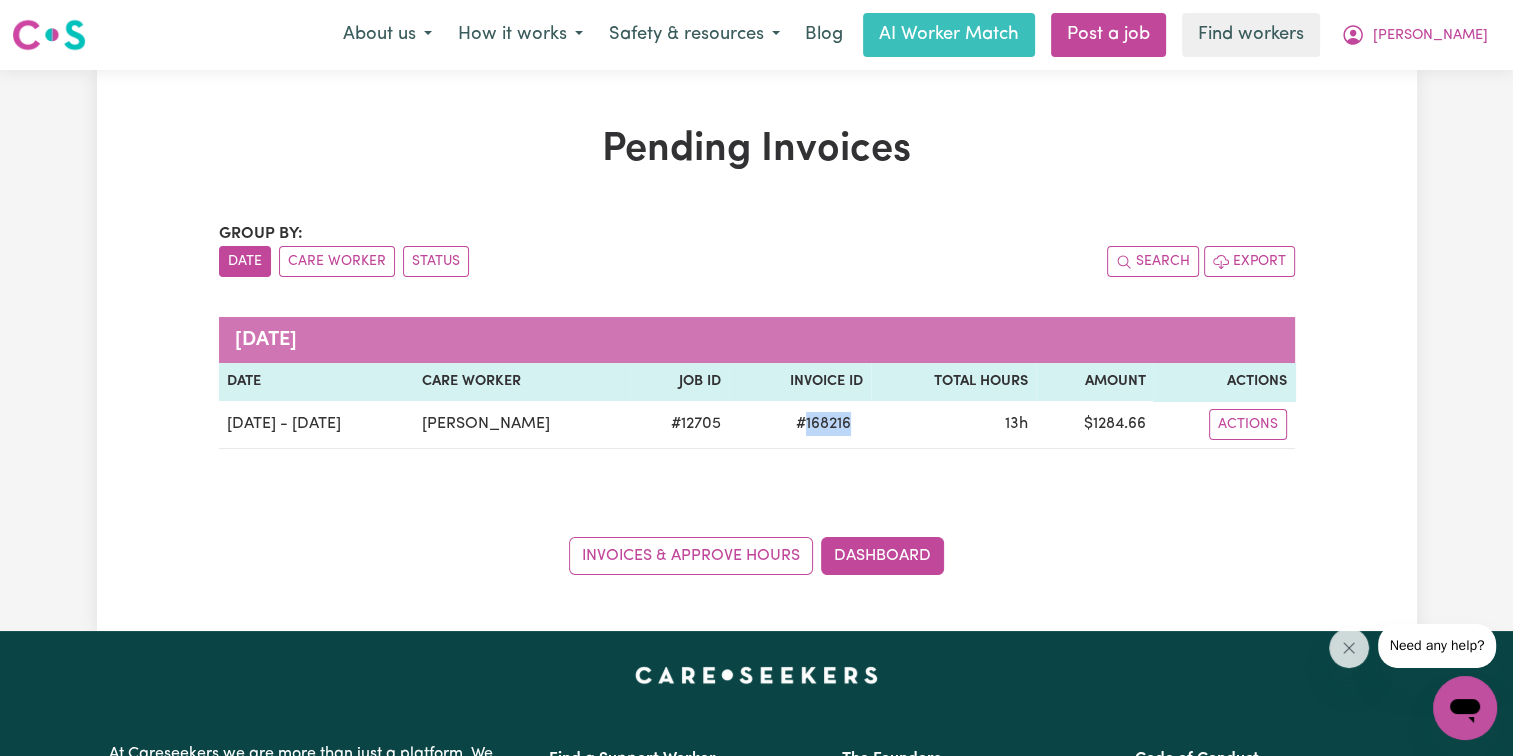 copy on "168216" 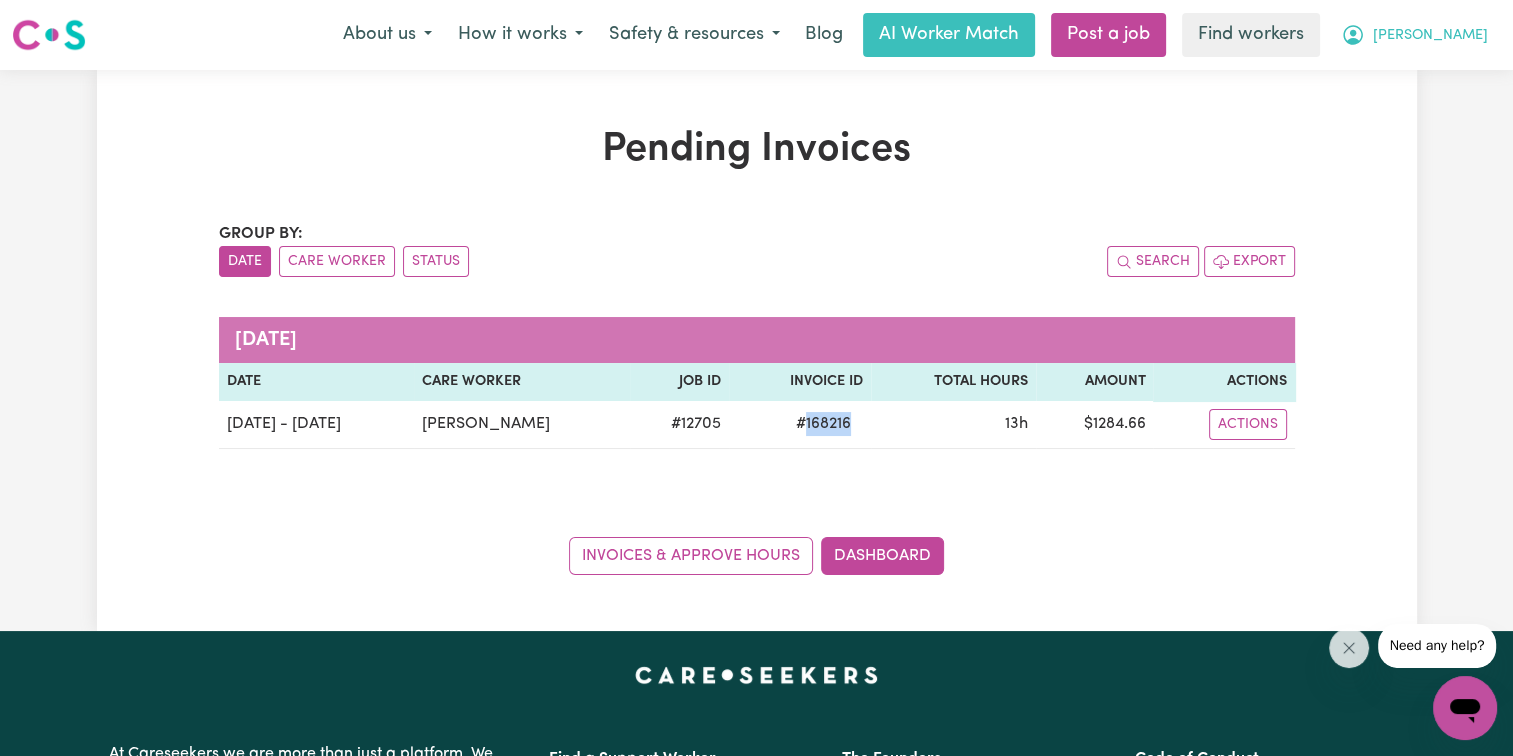 click on "[PERSON_NAME]" at bounding box center (1430, 36) 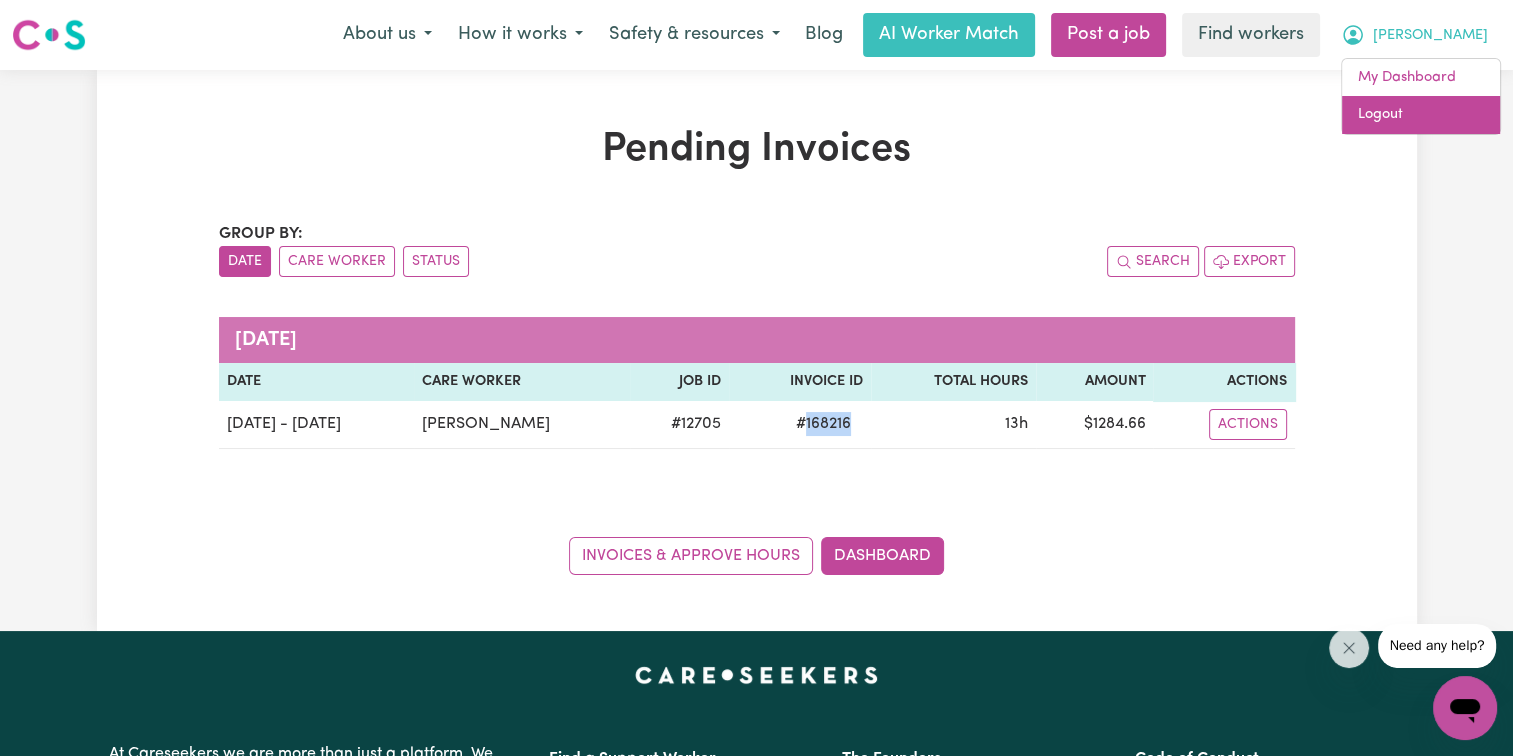 click on "Logout" at bounding box center (1421, 115) 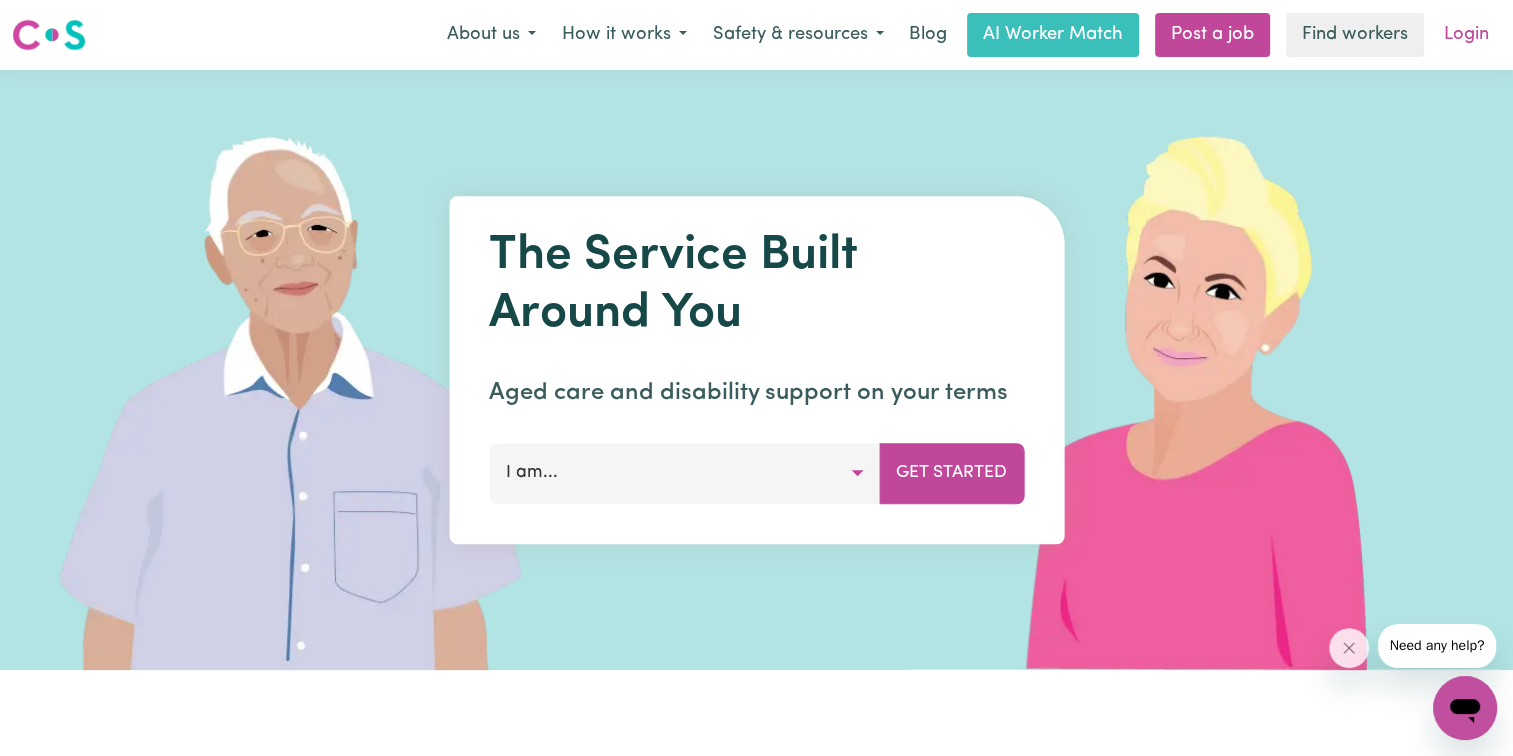 click on "Login" at bounding box center [1466, 35] 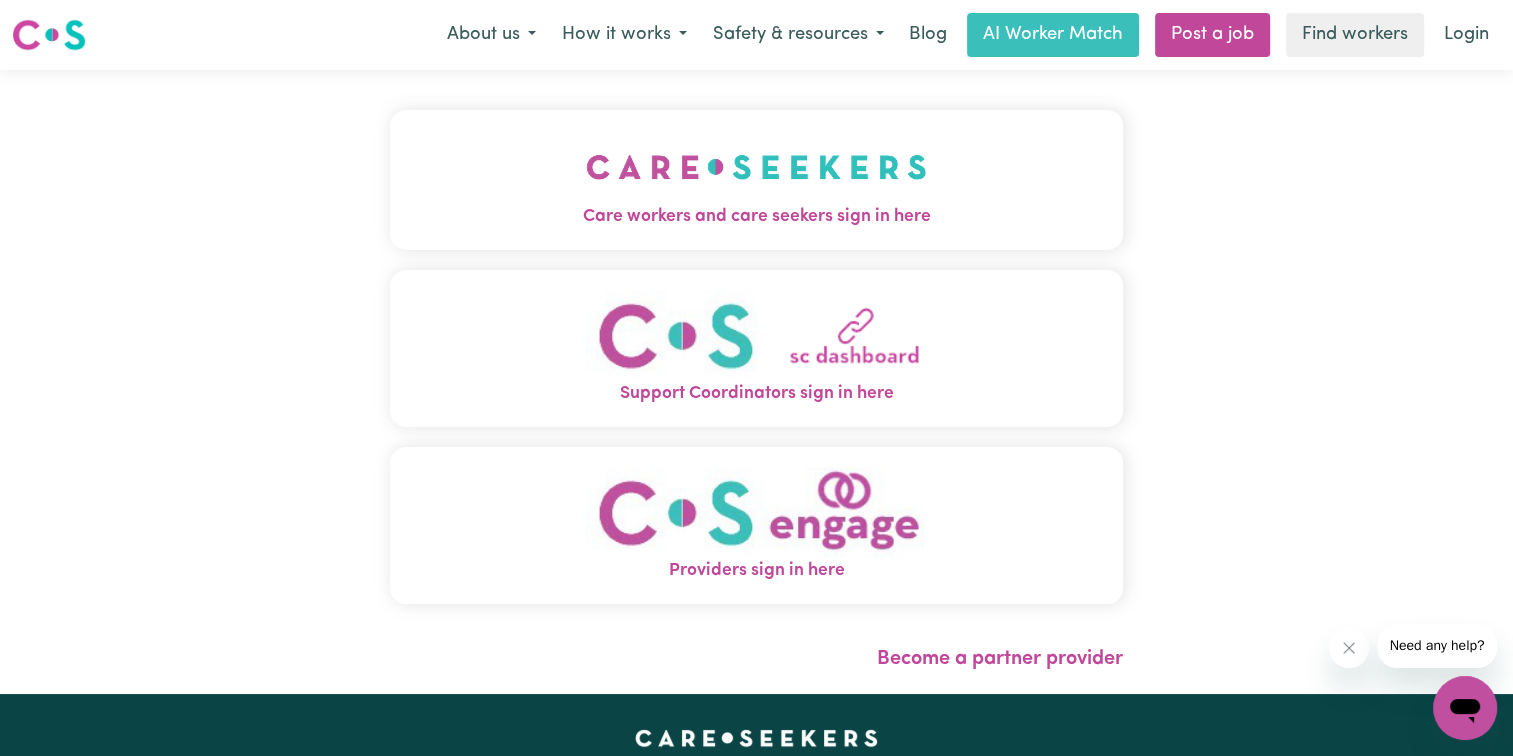 click on "Care workers and care seekers sign in here" at bounding box center [756, 217] 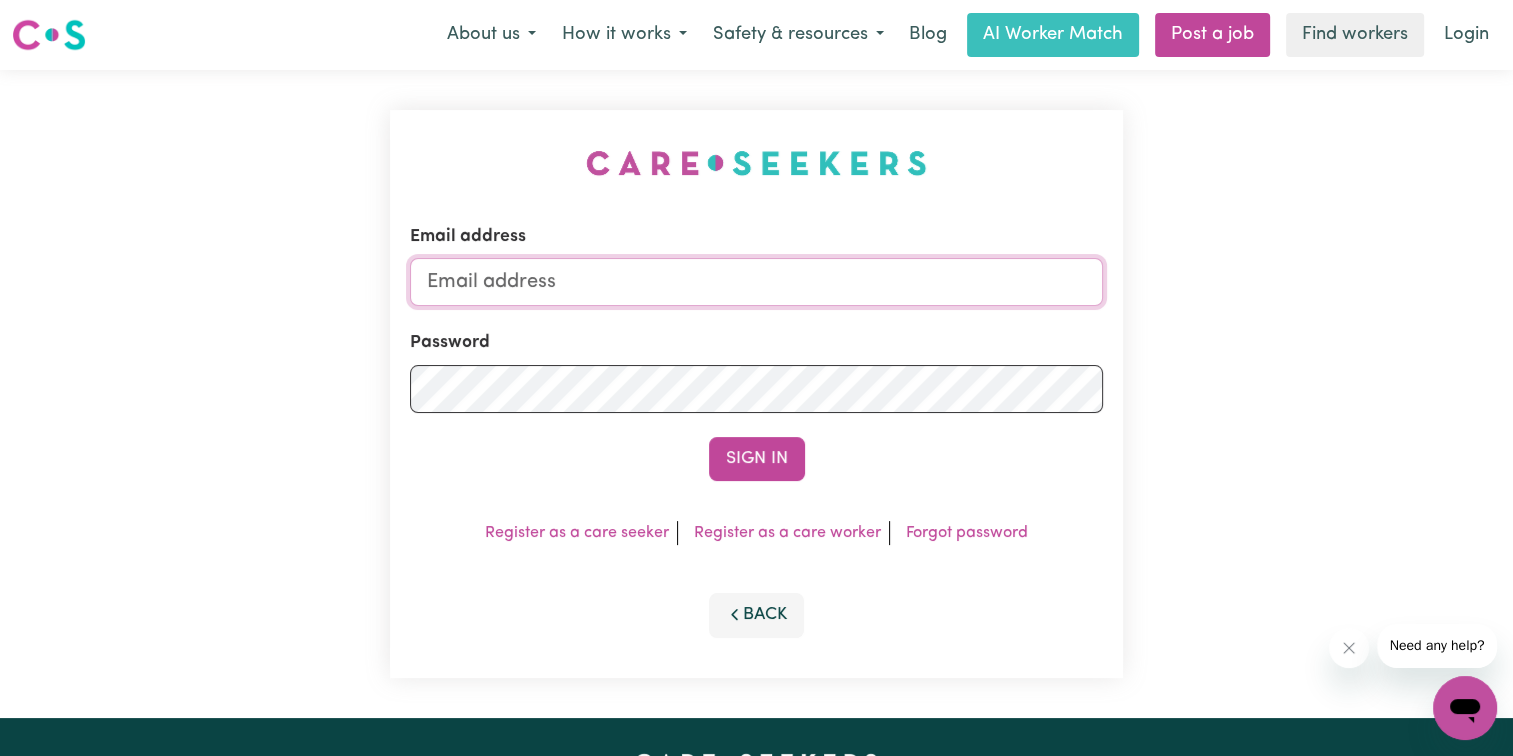 type on "[EMAIL_ADDRESS][DOMAIN_NAME]" 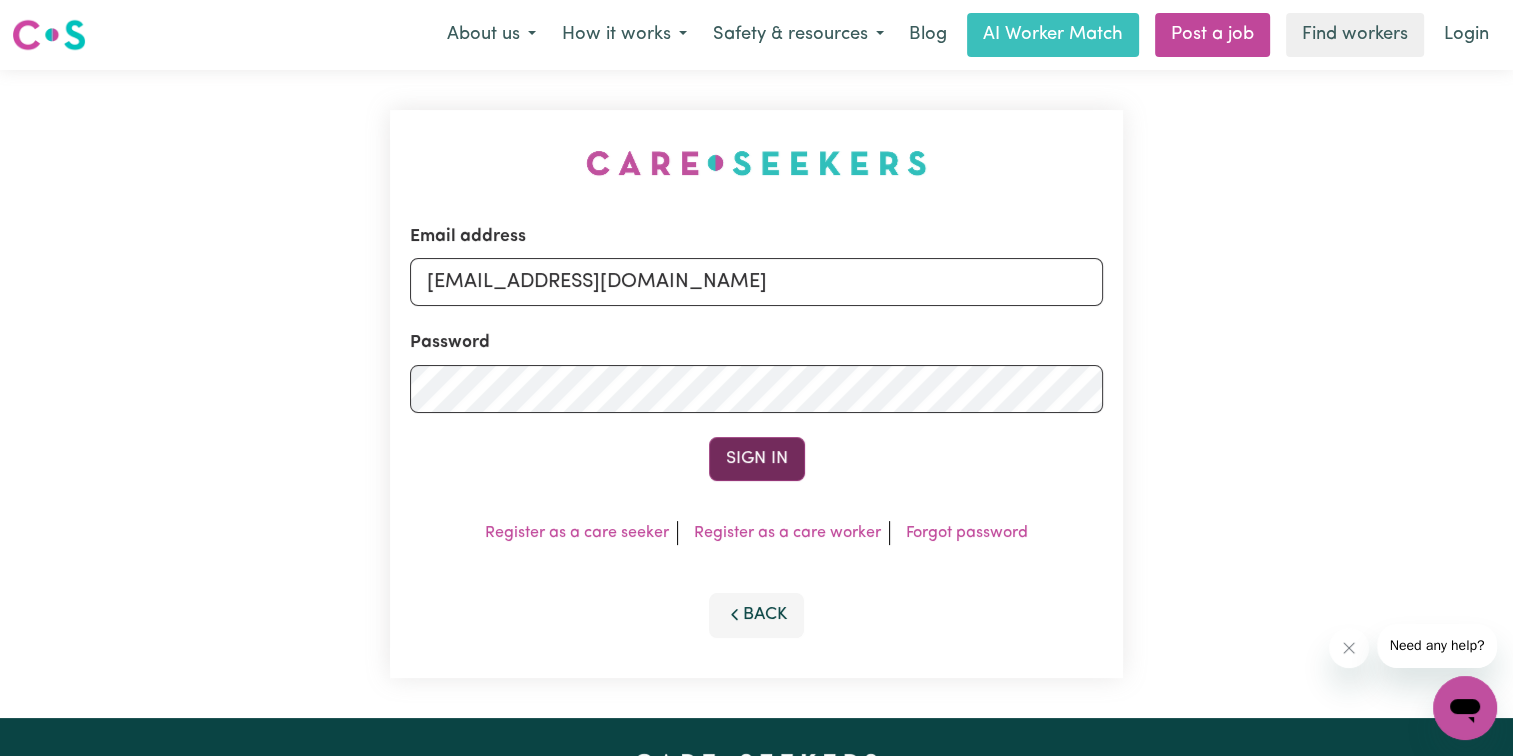 click on "Sign In" at bounding box center [757, 459] 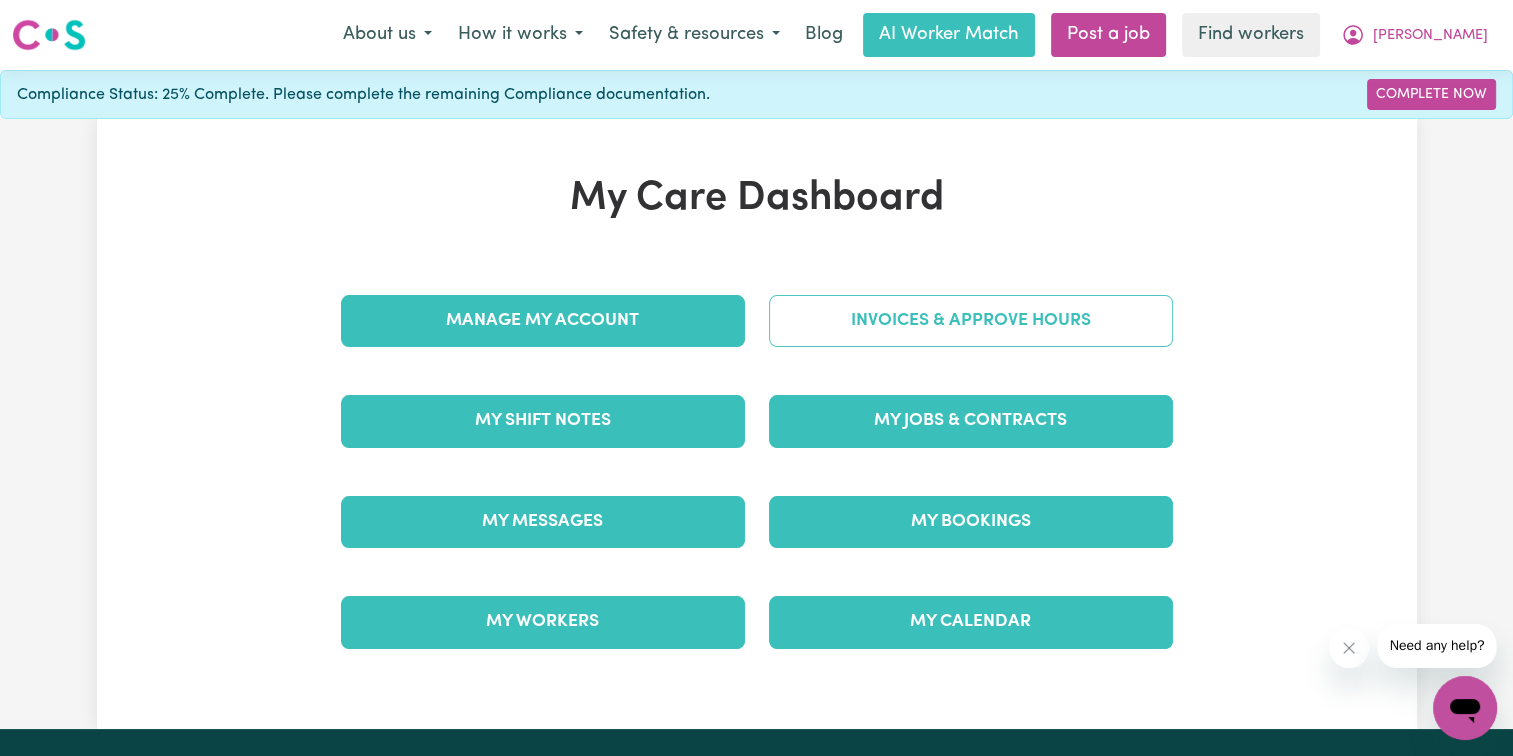 drag, startPoint x: 917, startPoint y: 288, endPoint x: 886, endPoint y: 302, distance: 34.0147 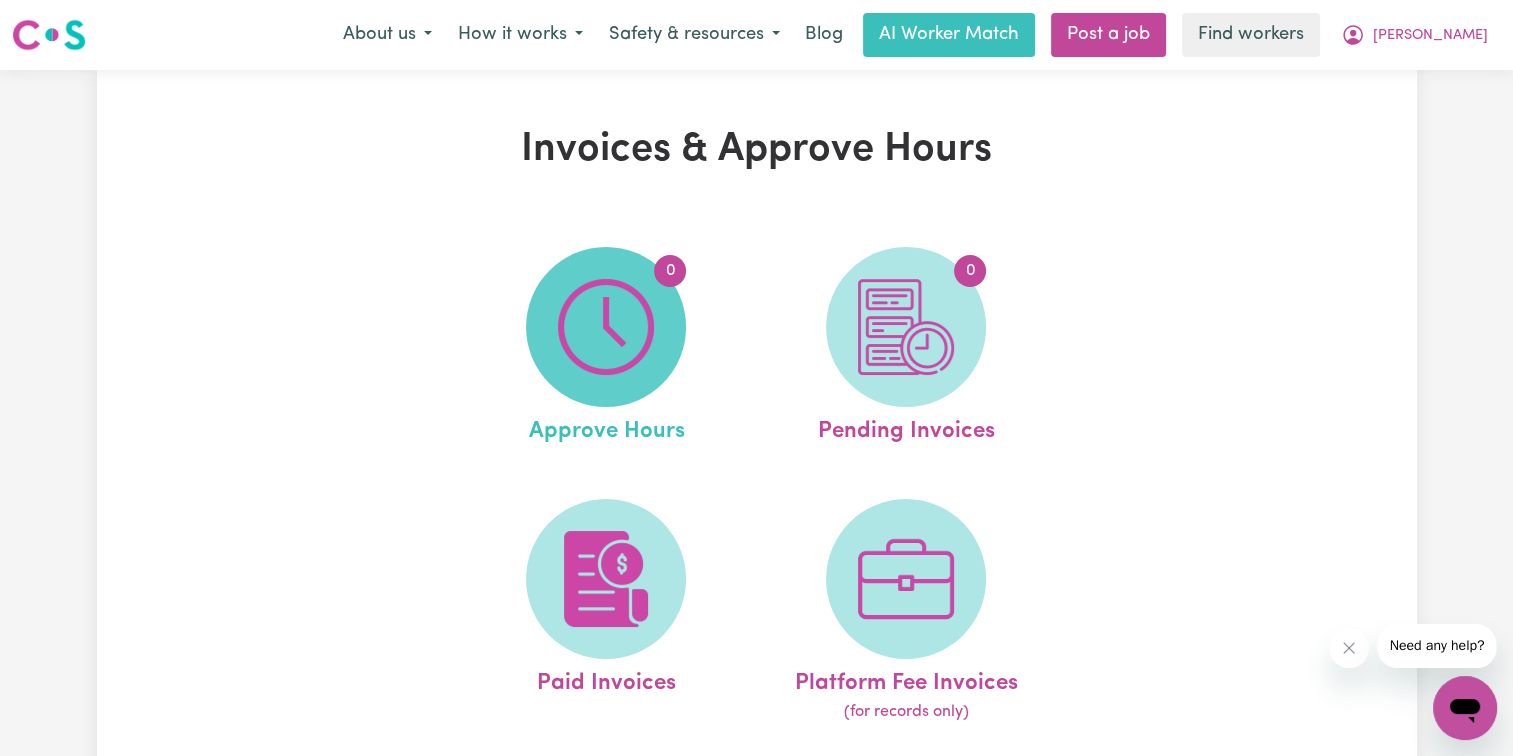 click at bounding box center (606, 327) 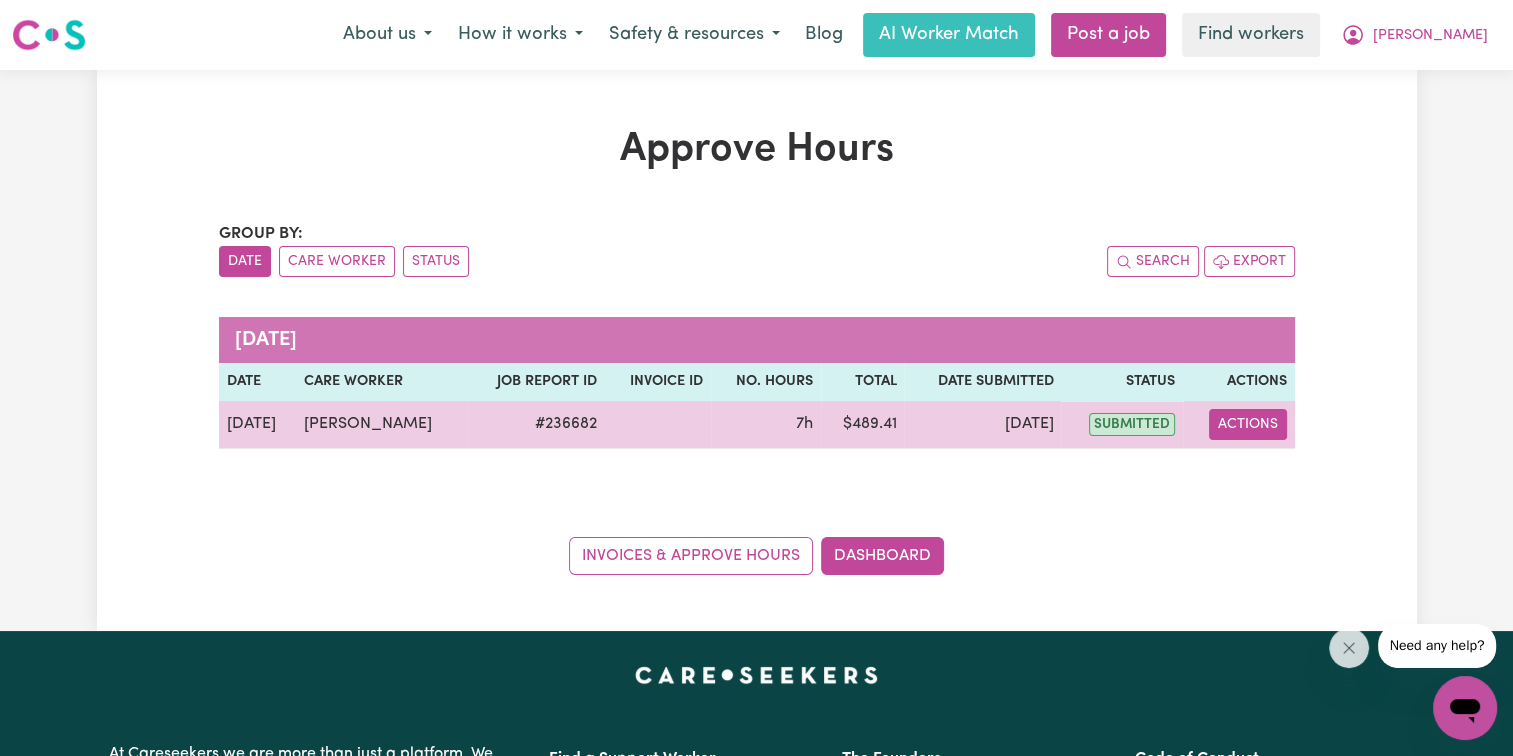 click on "Actions" at bounding box center [1248, 424] 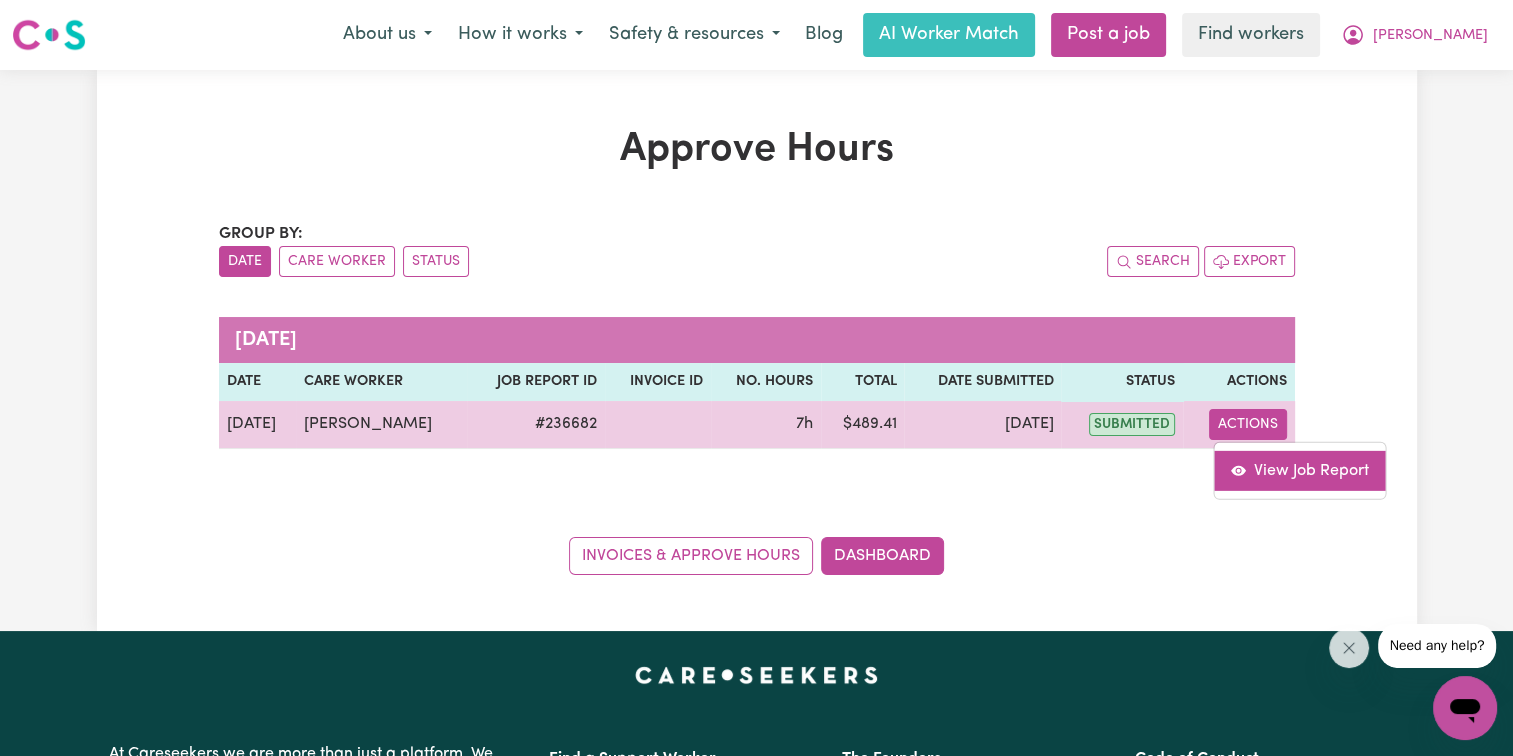 click on "View Job Report" at bounding box center (1299, 470) 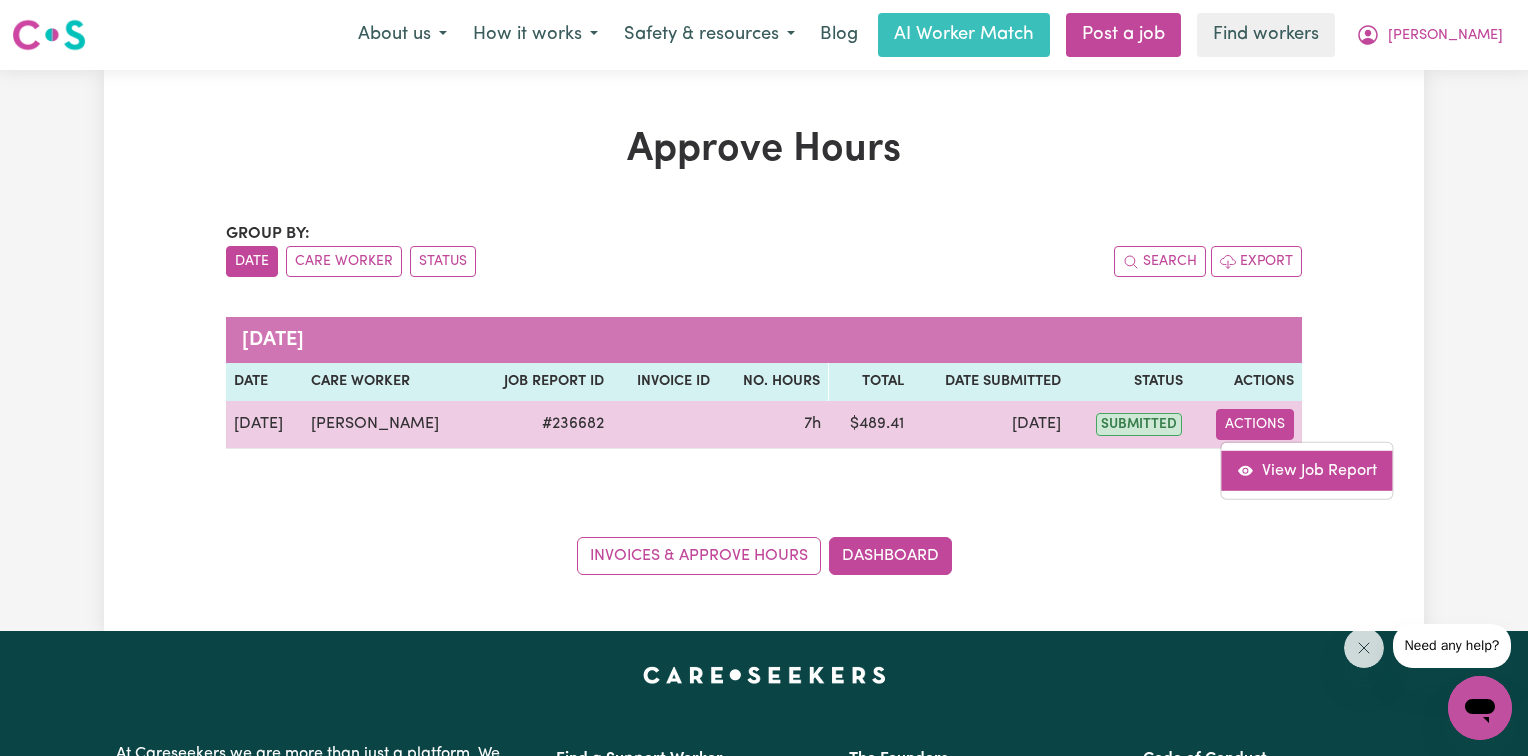 select on "pm" 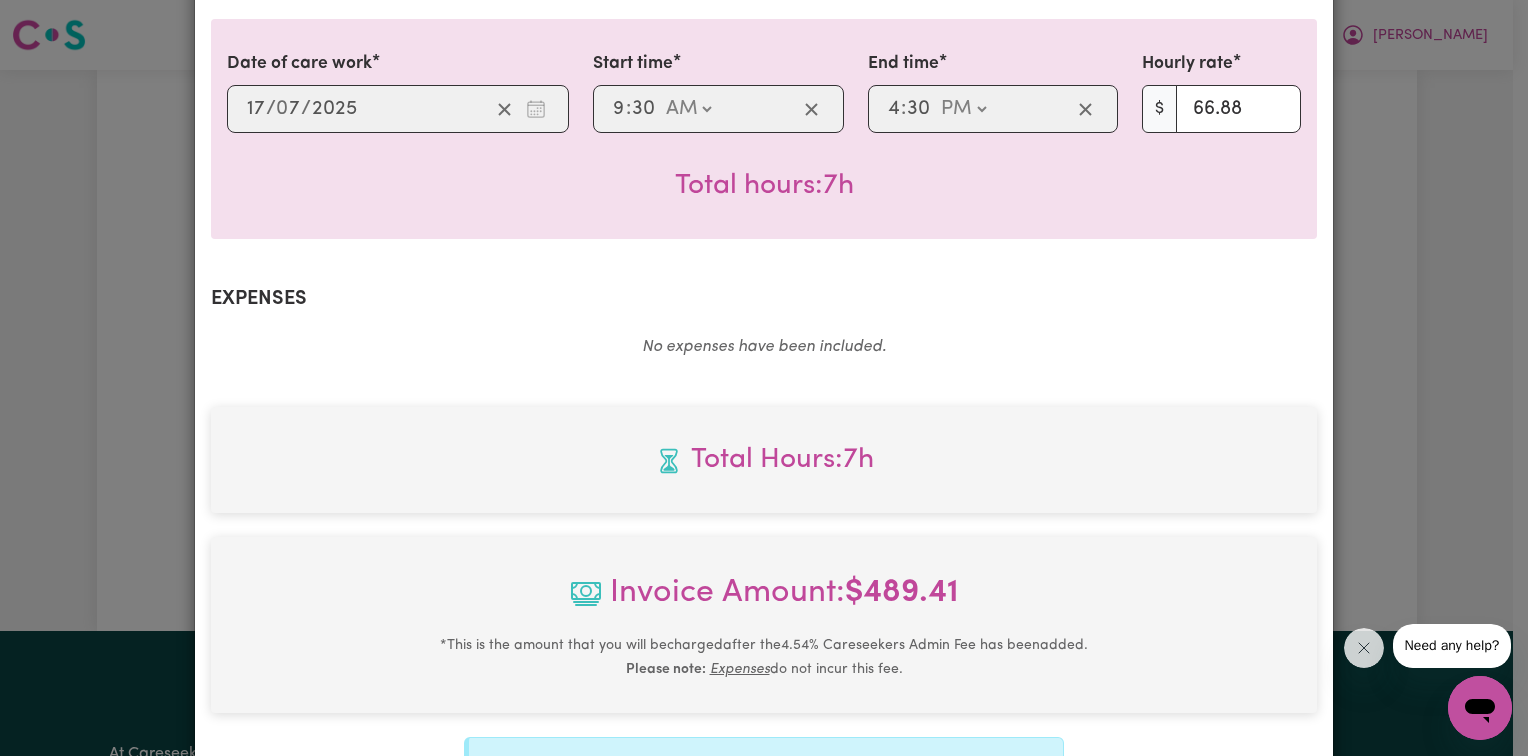 scroll, scrollTop: 785, scrollLeft: 0, axis: vertical 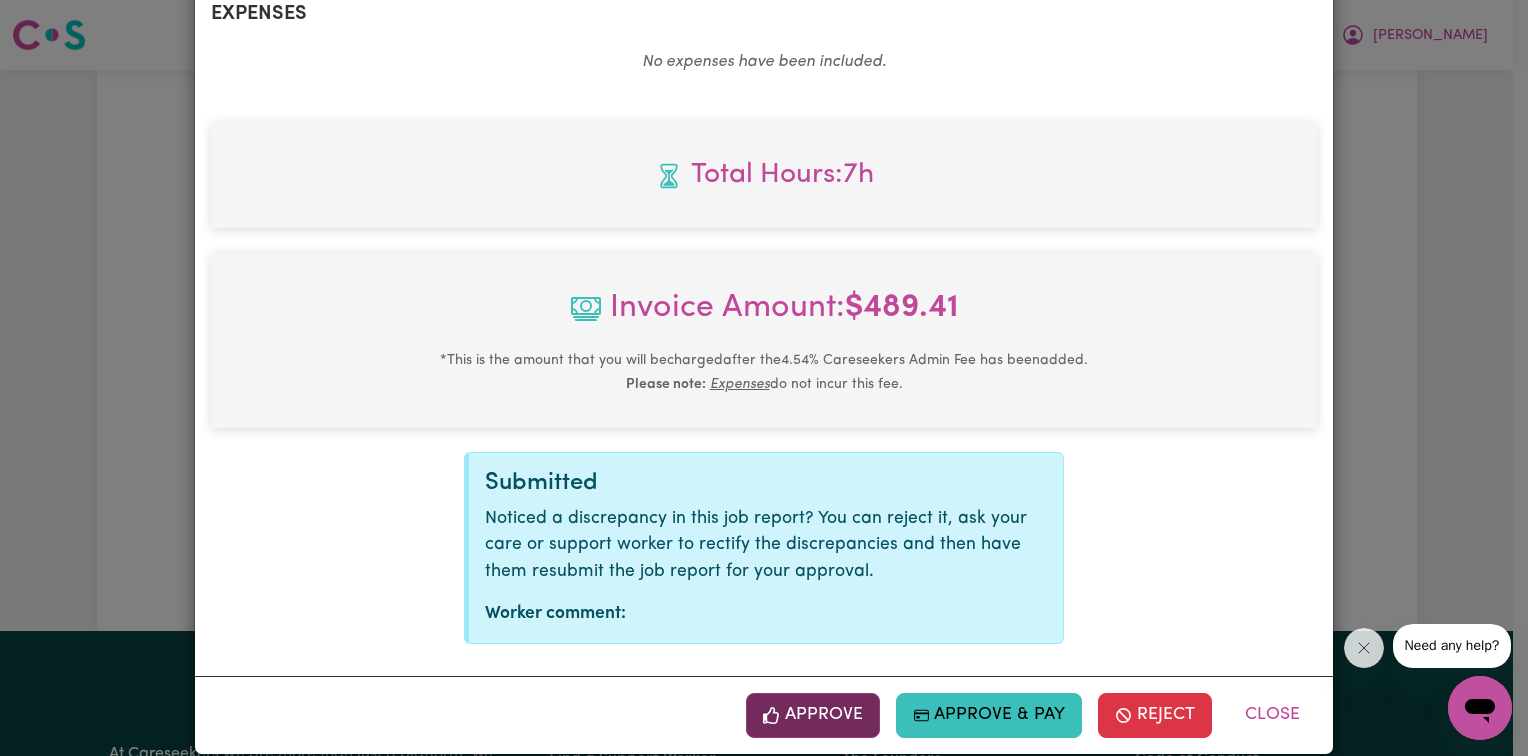 click on "Approve" at bounding box center [813, 715] 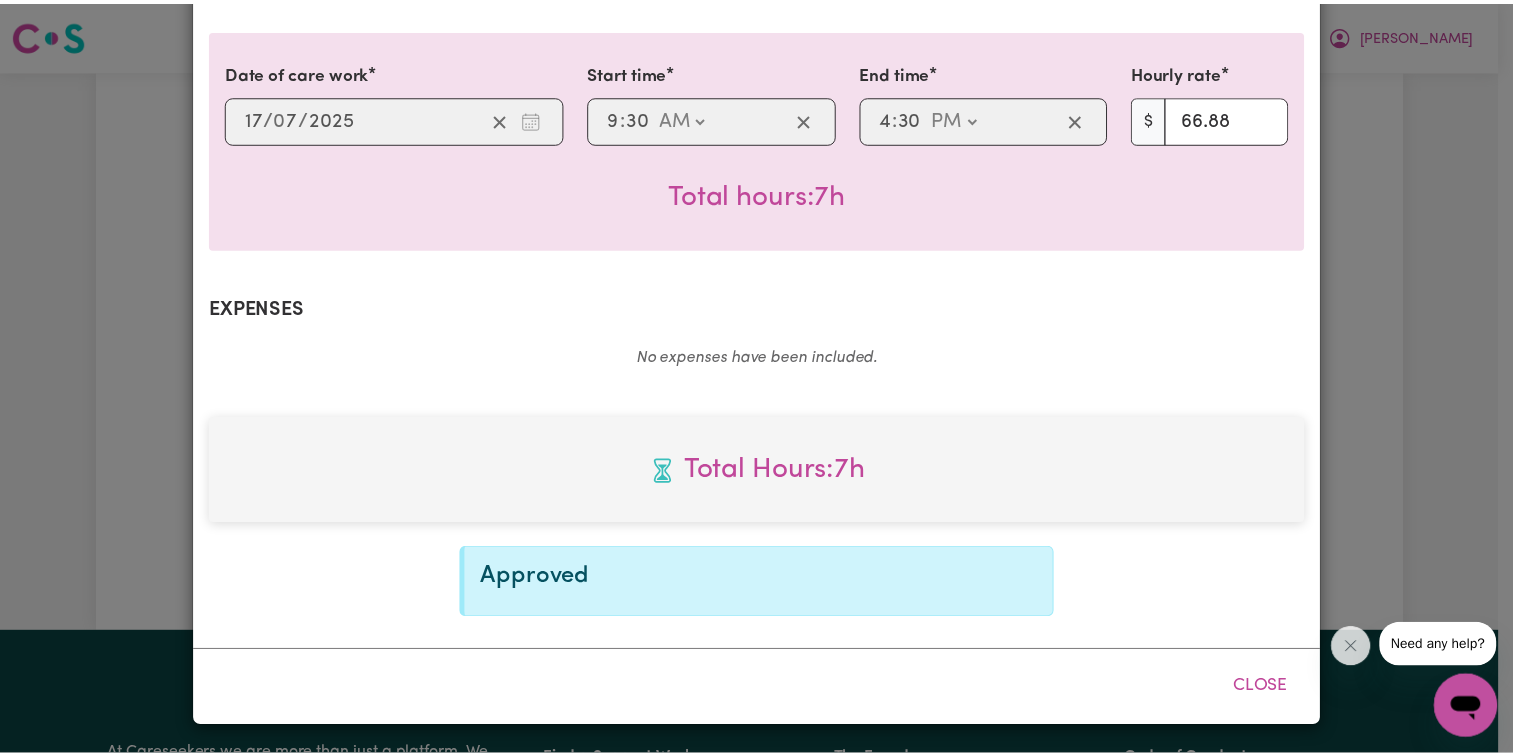 scroll, scrollTop: 462, scrollLeft: 0, axis: vertical 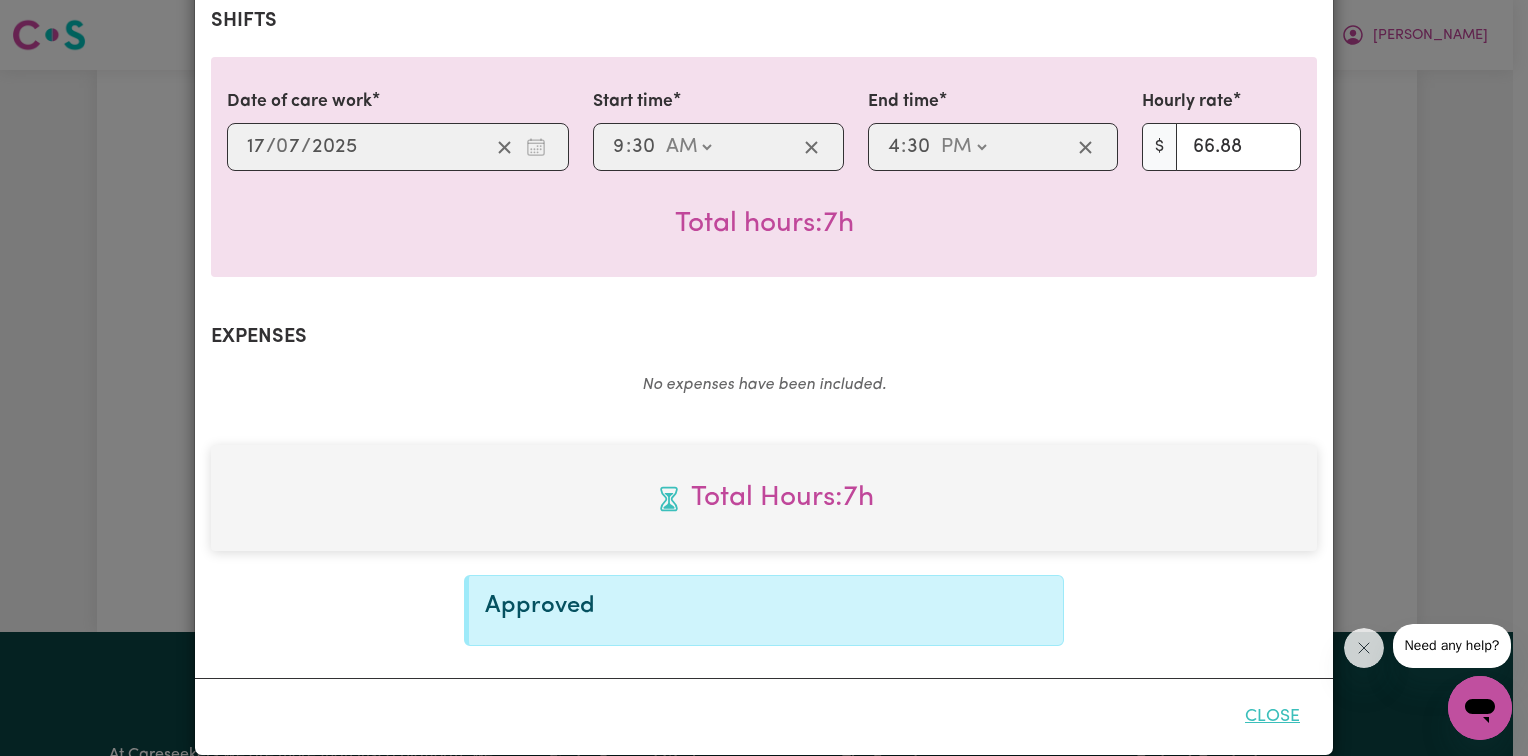 click on "Close" at bounding box center (1272, 717) 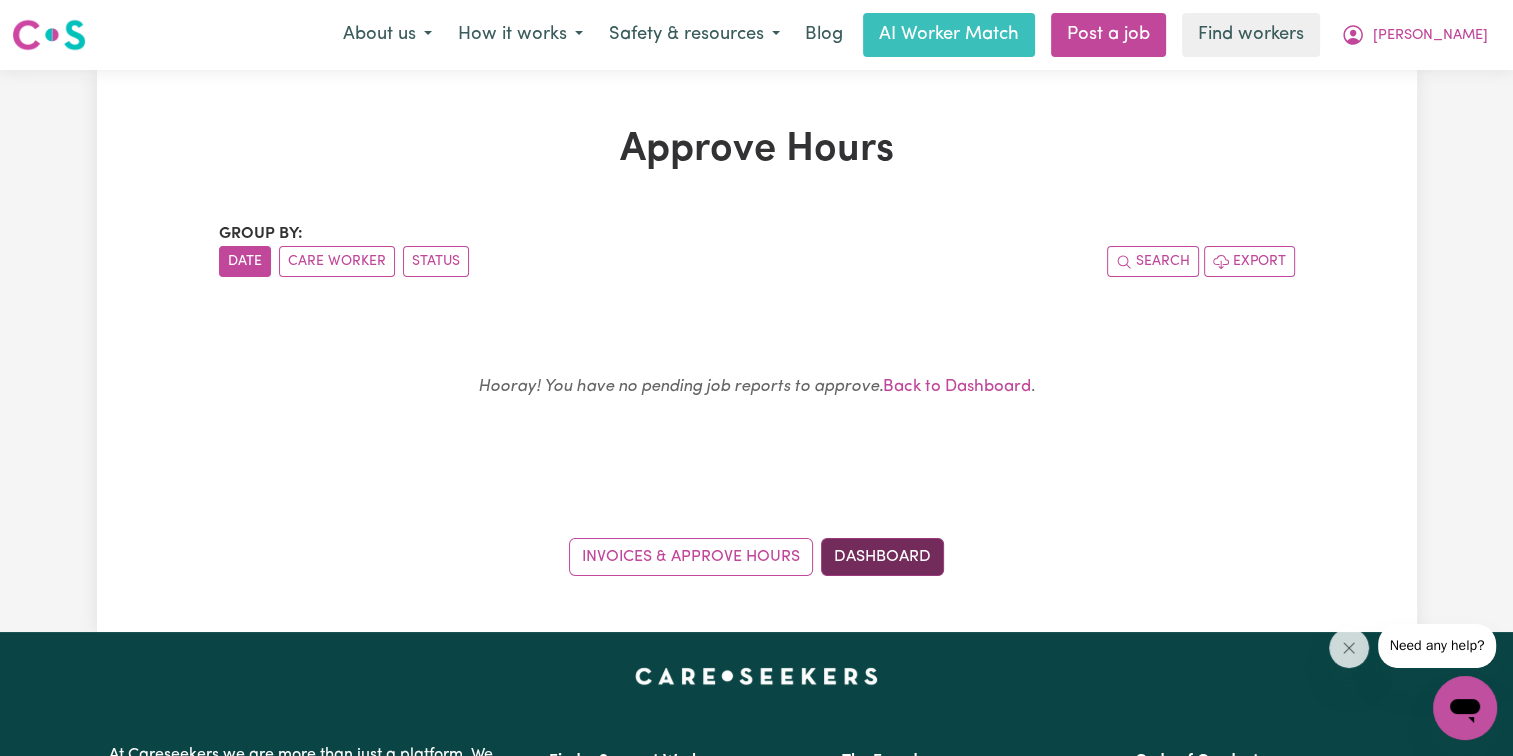 click on "Dashboard" at bounding box center [882, 557] 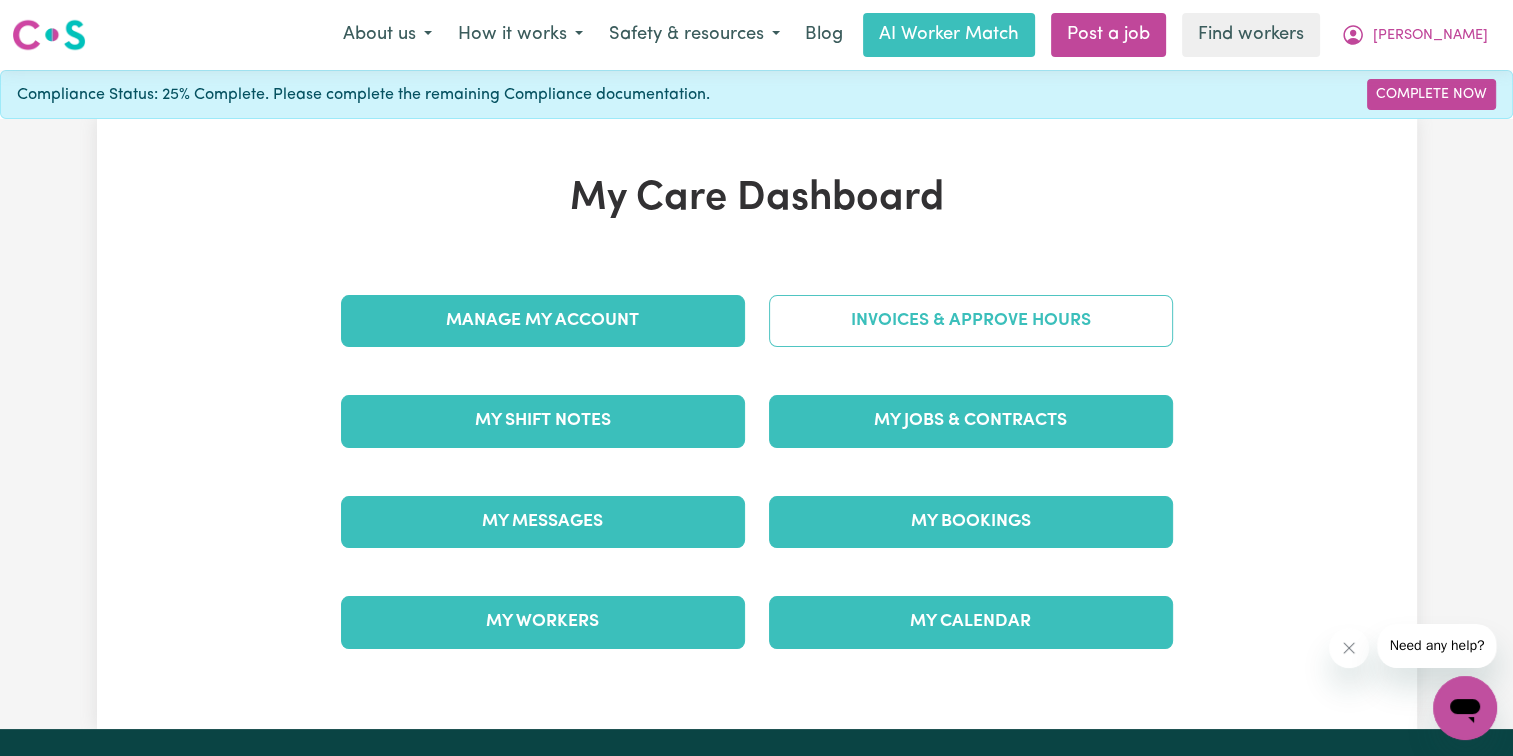click on "Invoices & Approve Hours" at bounding box center (971, 321) 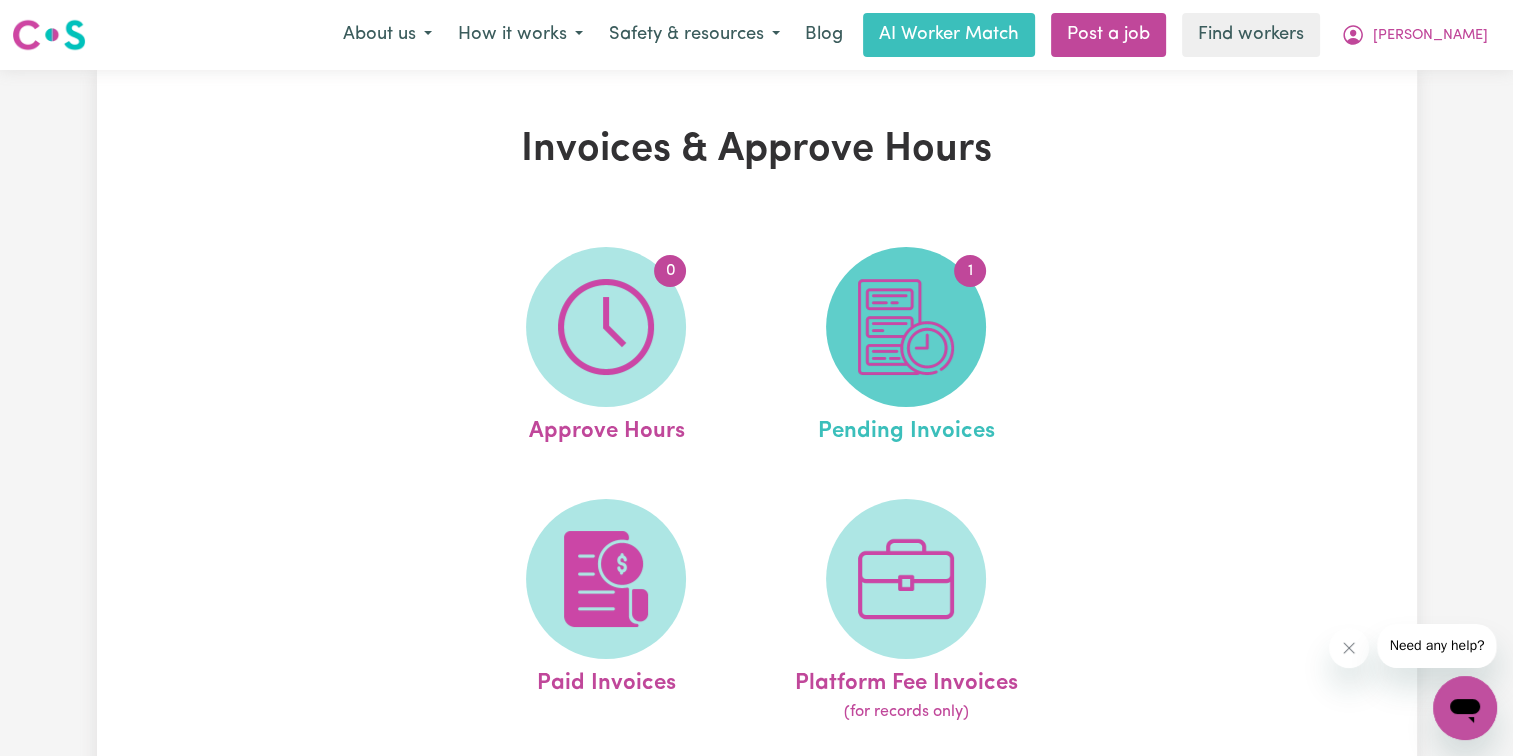 click on "1" at bounding box center [906, 327] 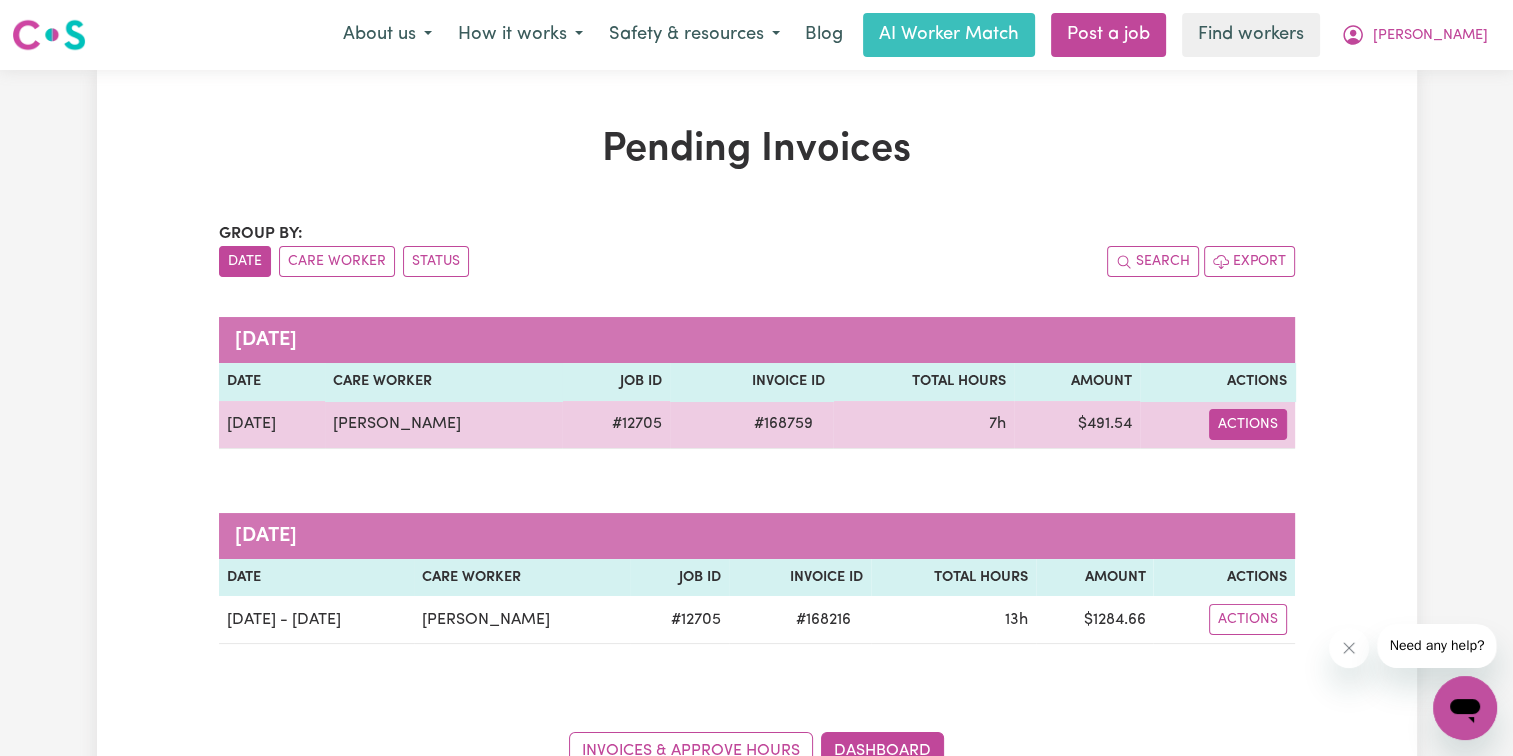 click on "Actions" at bounding box center (1248, 424) 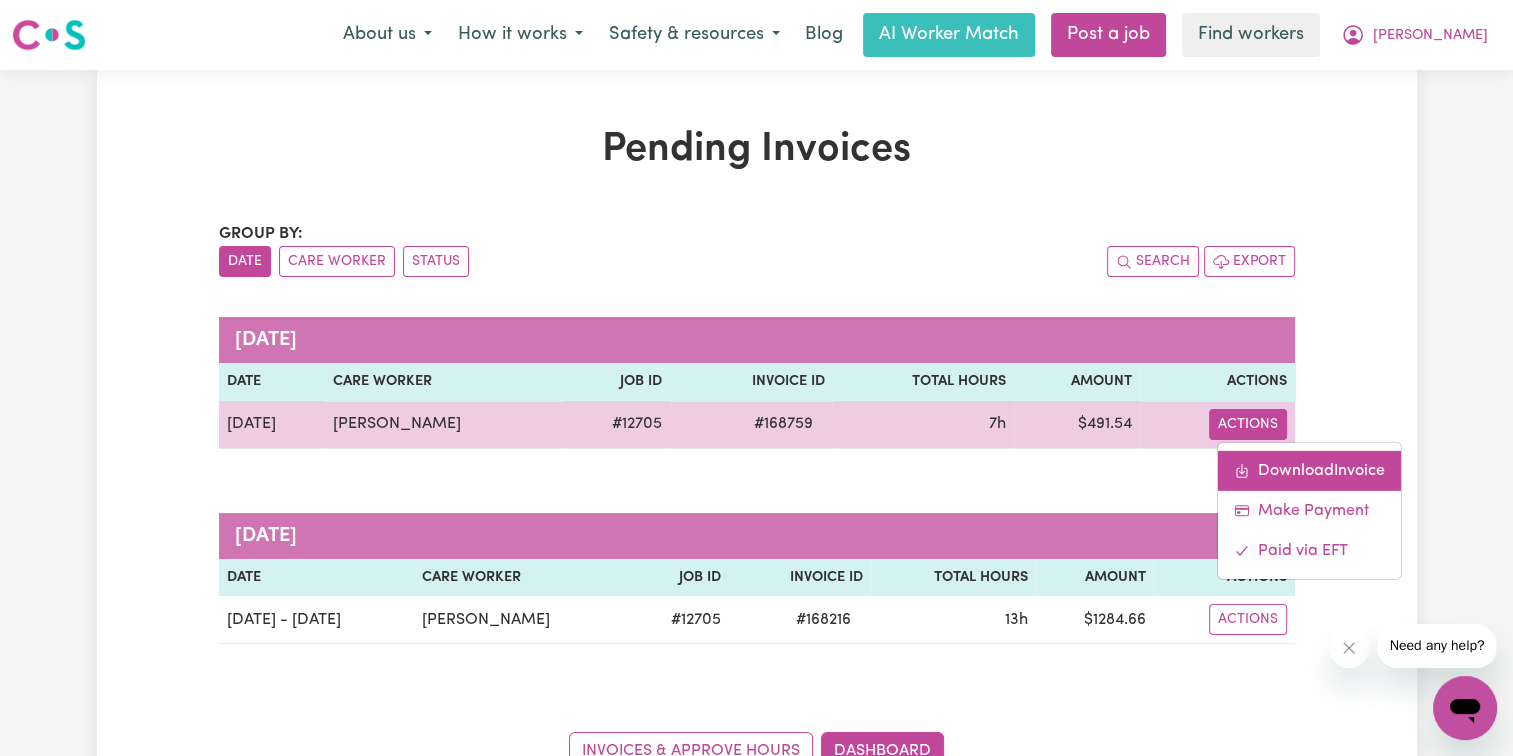 click 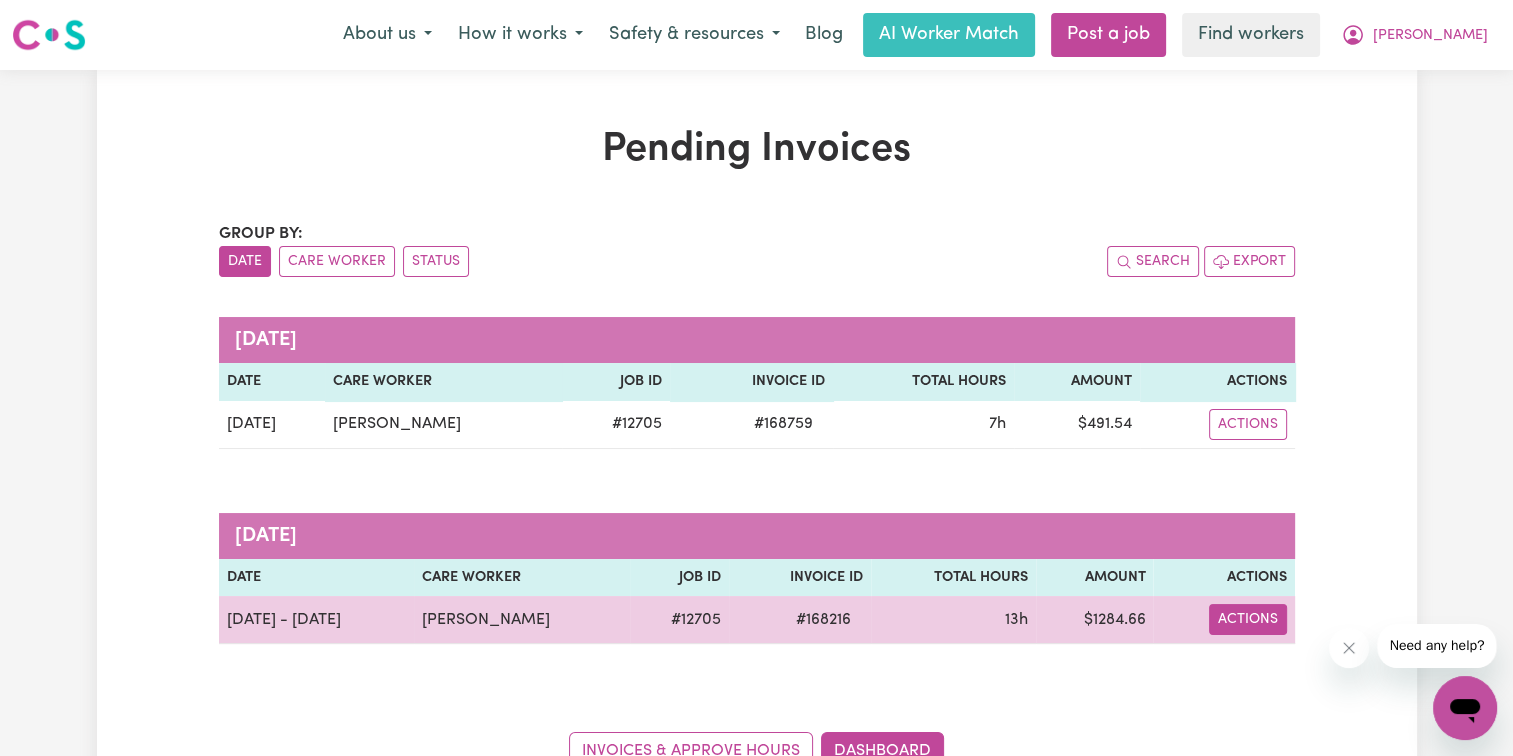 click on "Actions" at bounding box center [1248, 424] 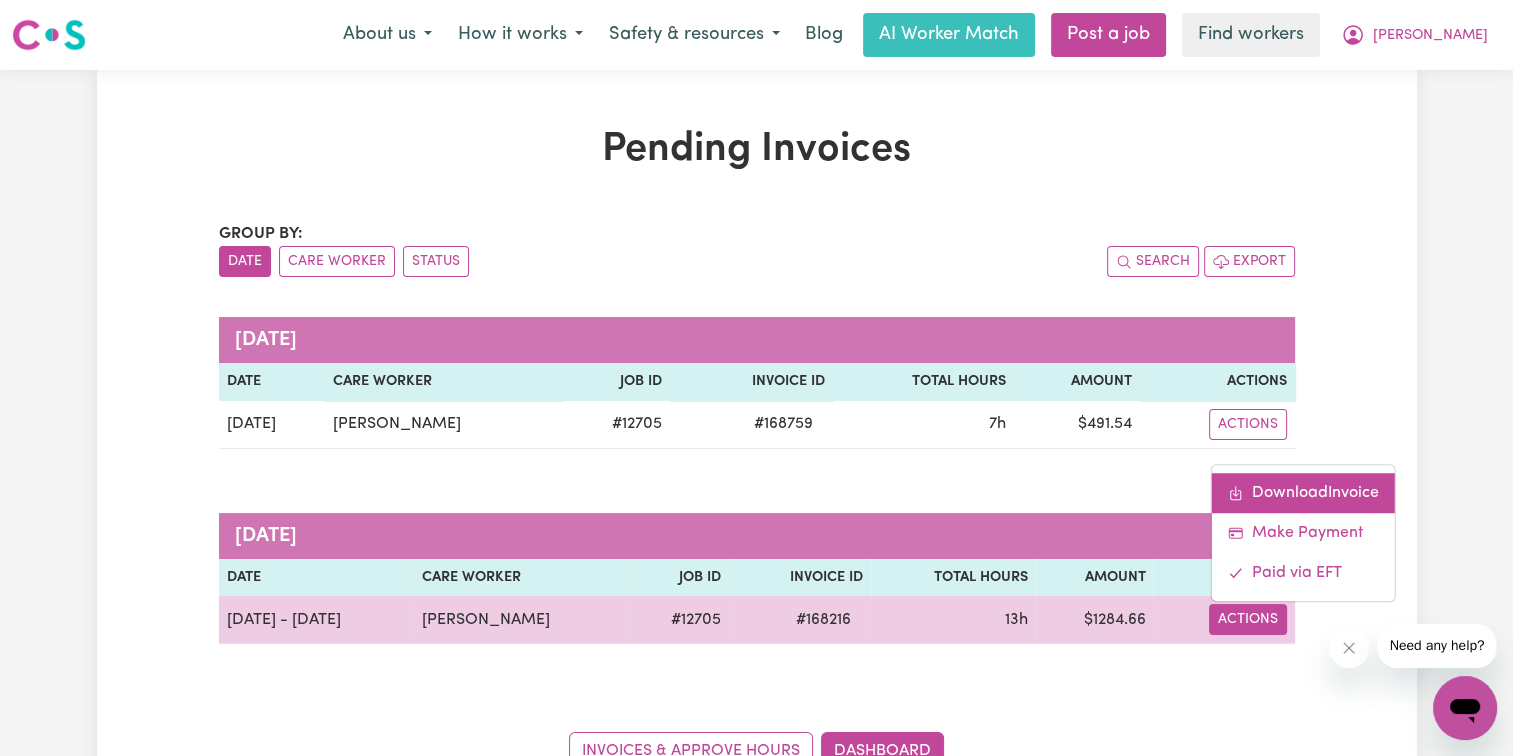 click on "Download  Invoice" at bounding box center [1303, 493] 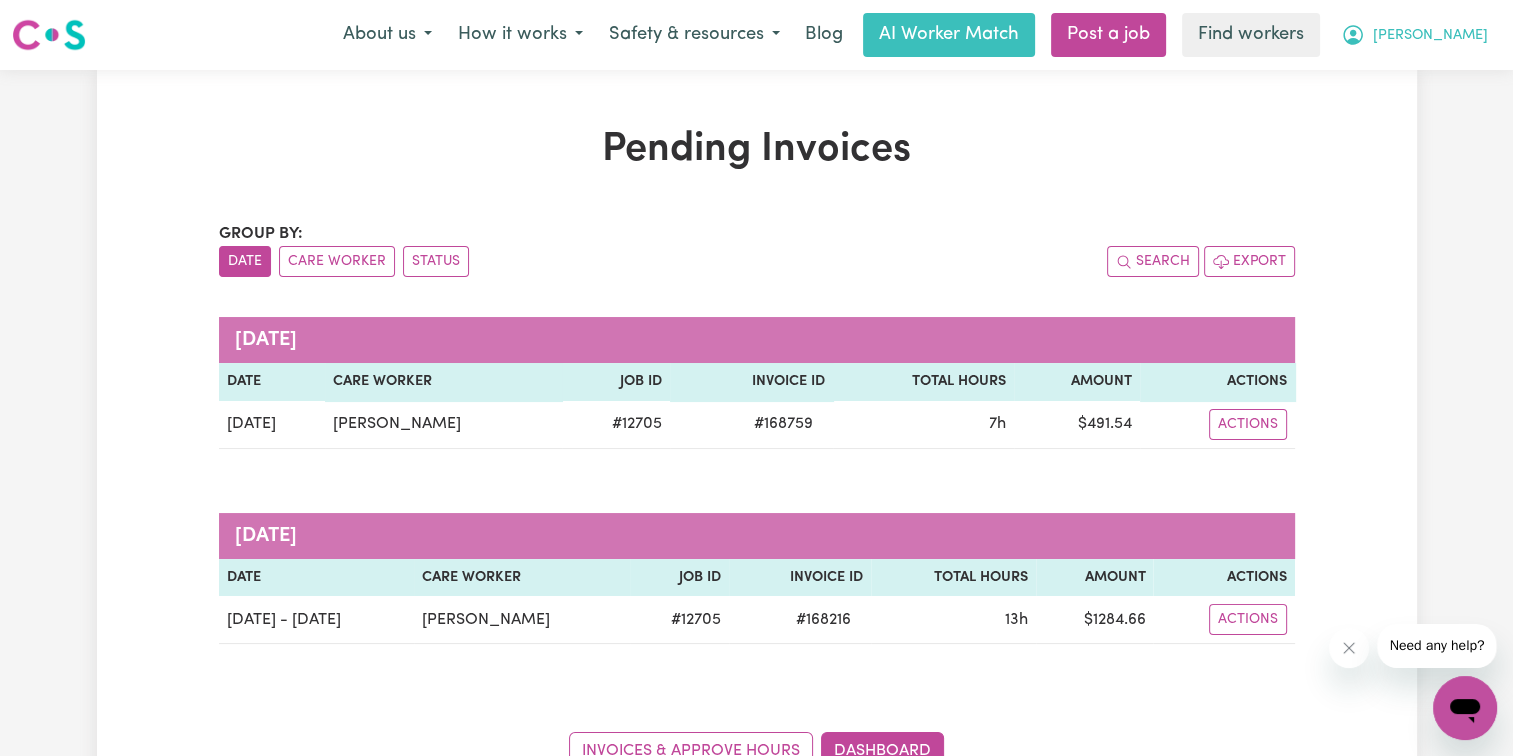 click on "[PERSON_NAME]" at bounding box center (1430, 36) 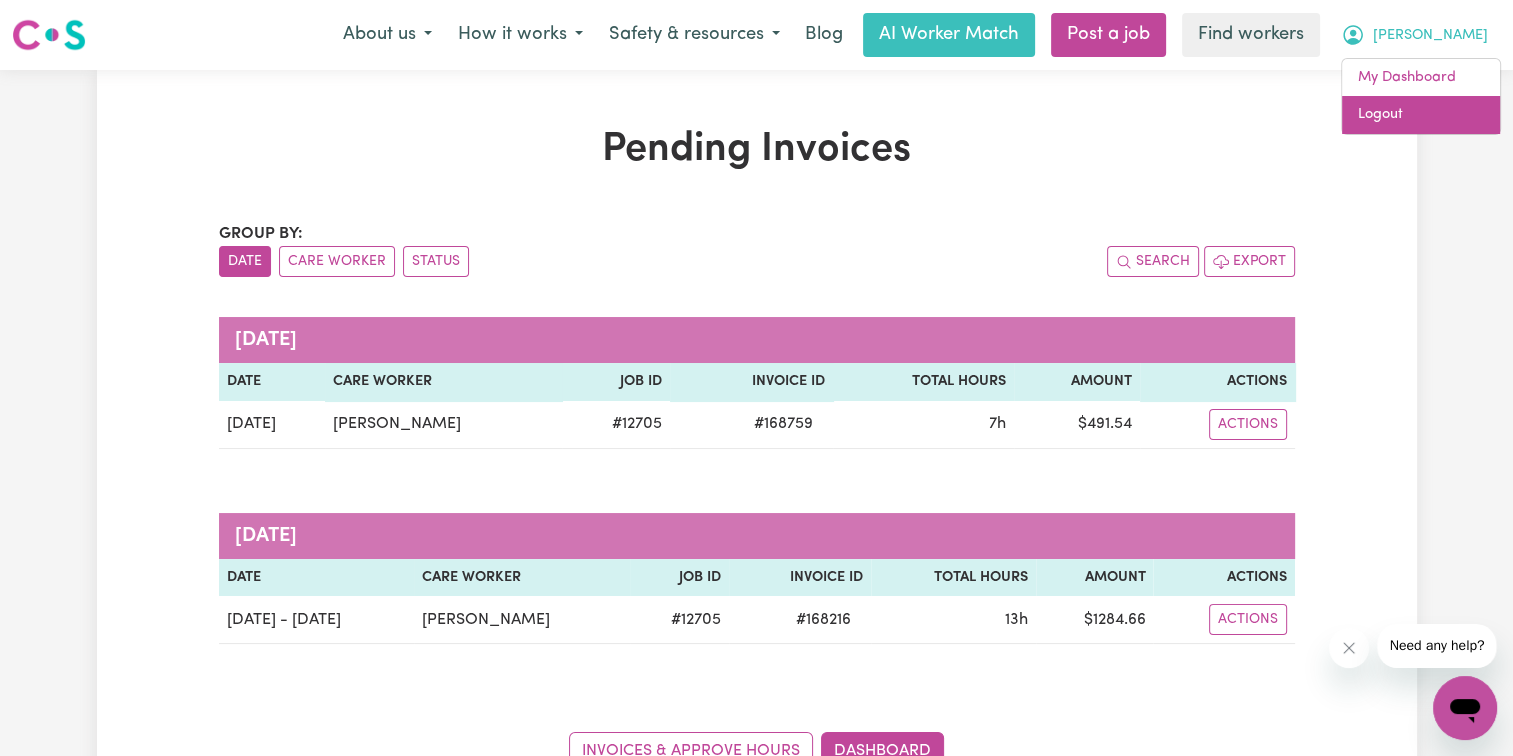 click on "Logout" at bounding box center (1421, 115) 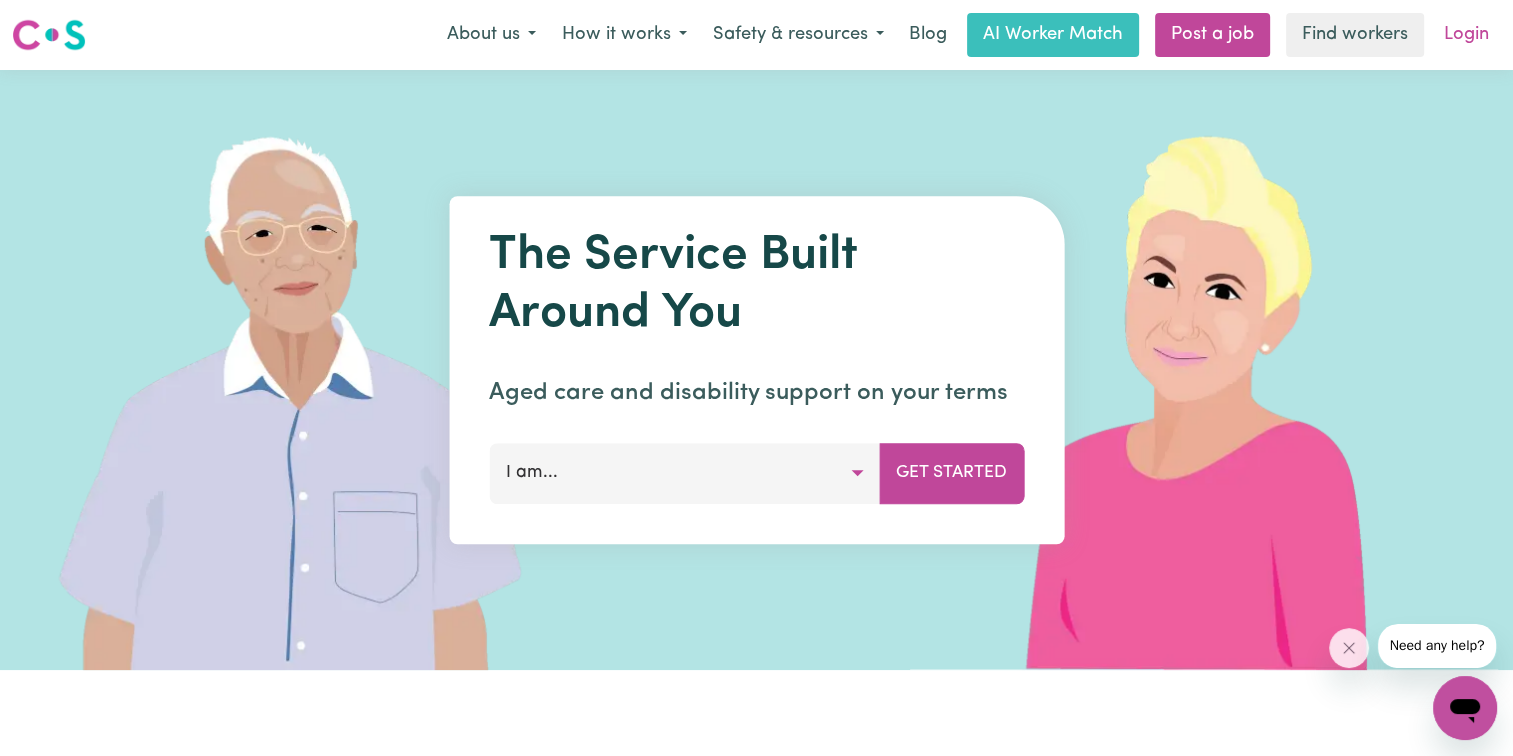 click on "Login" at bounding box center (1466, 35) 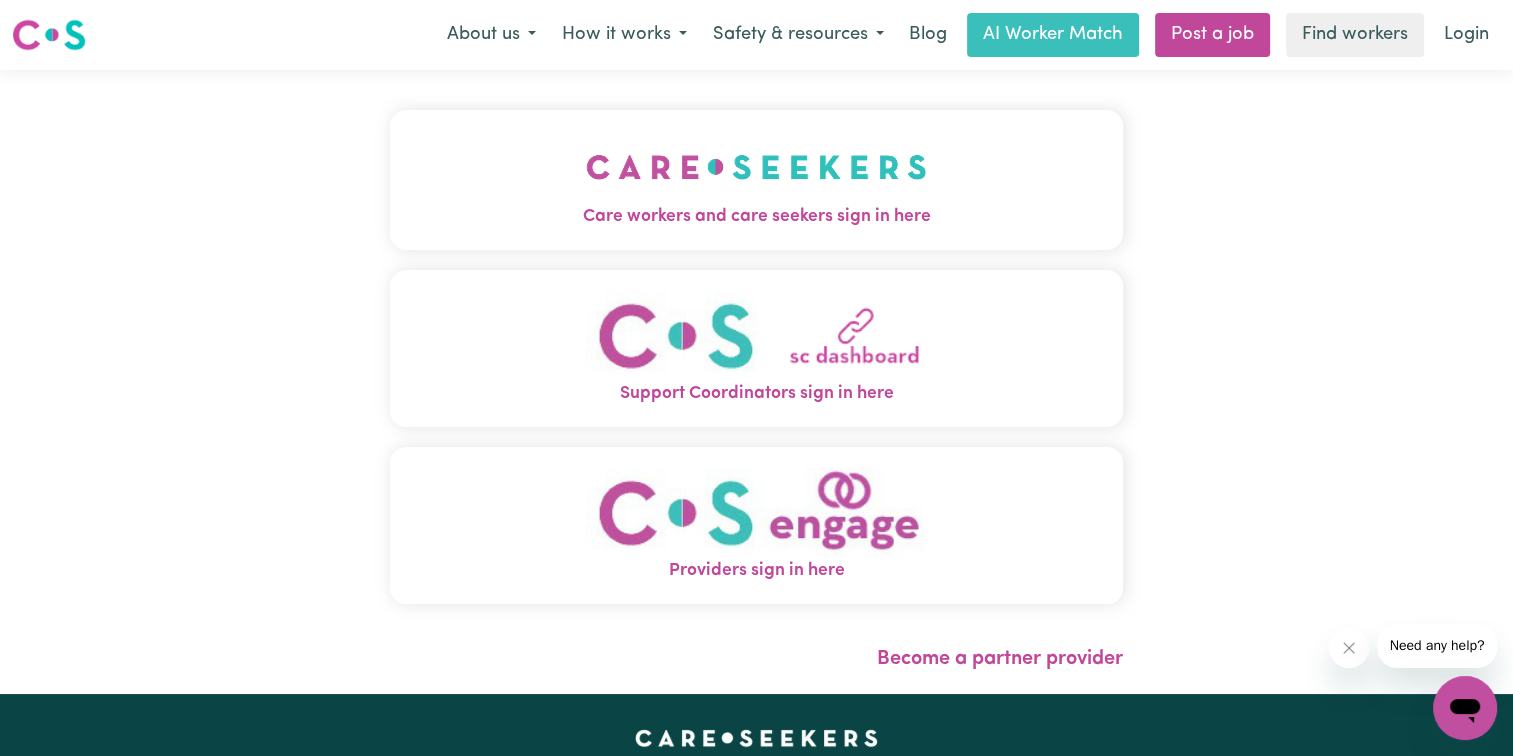 click on "Care workers and care seekers sign in here" at bounding box center [756, 217] 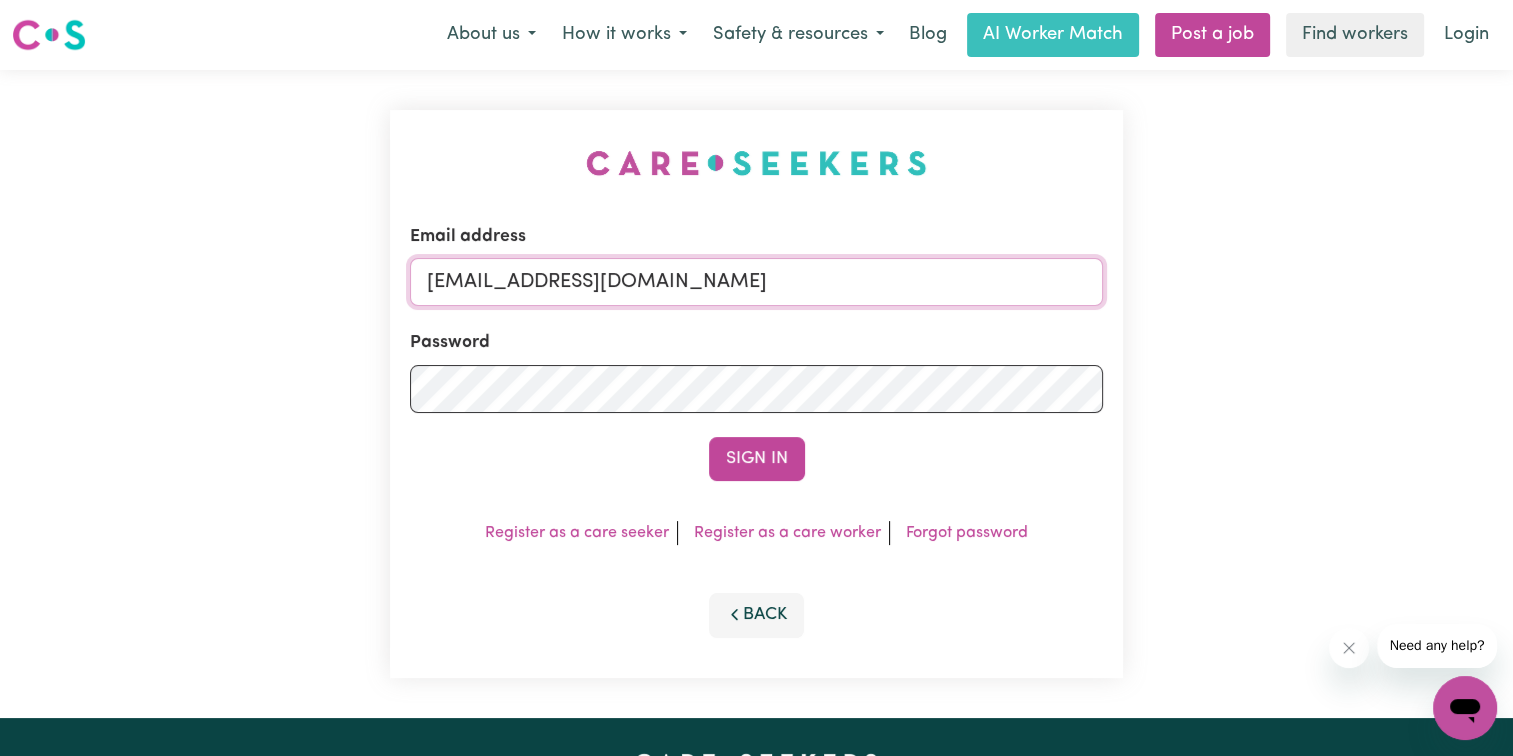 drag, startPoint x: 524, startPoint y: 287, endPoint x: 1601, endPoint y: 232, distance: 1078.4034 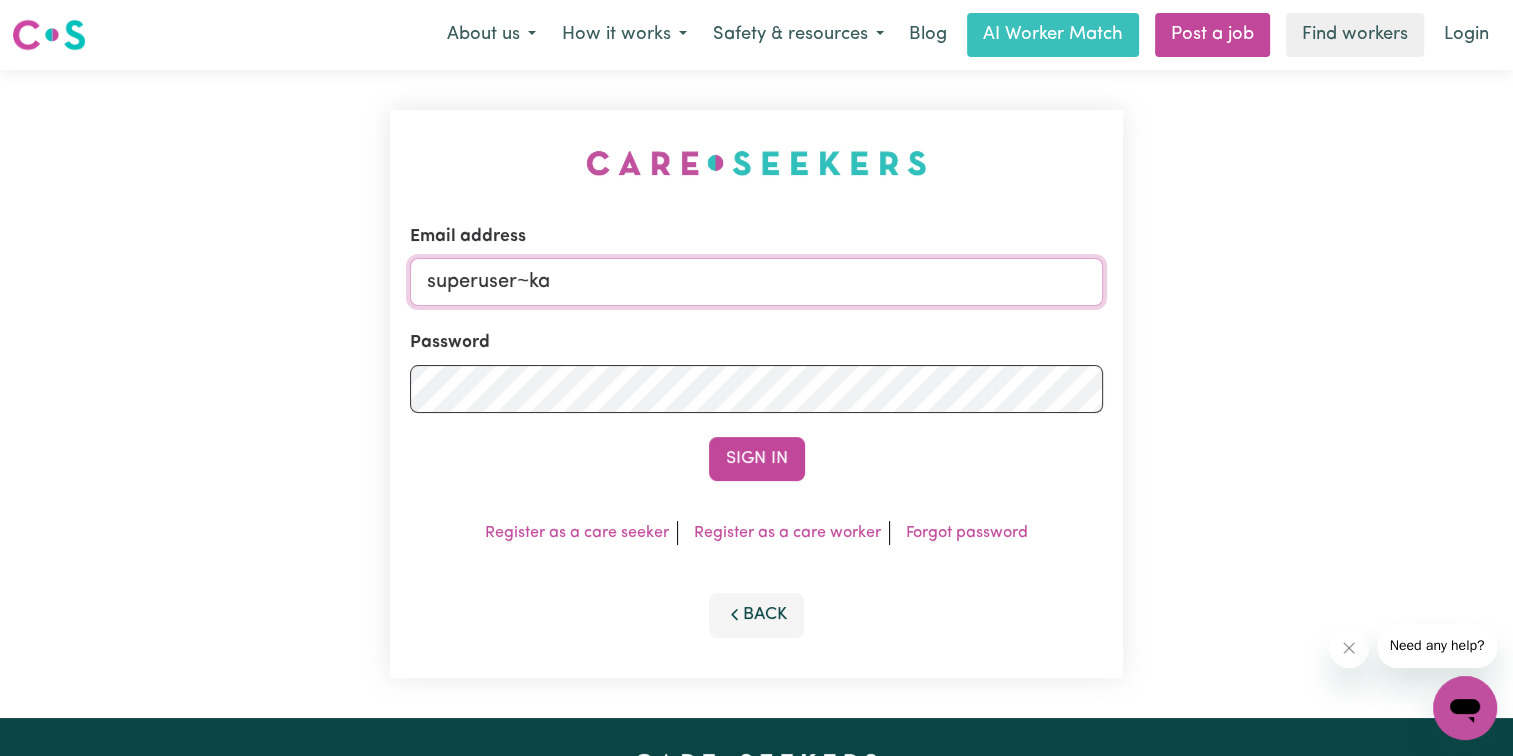 type on "superuser~[EMAIL_ADDRESS][DOMAIN_NAME]" 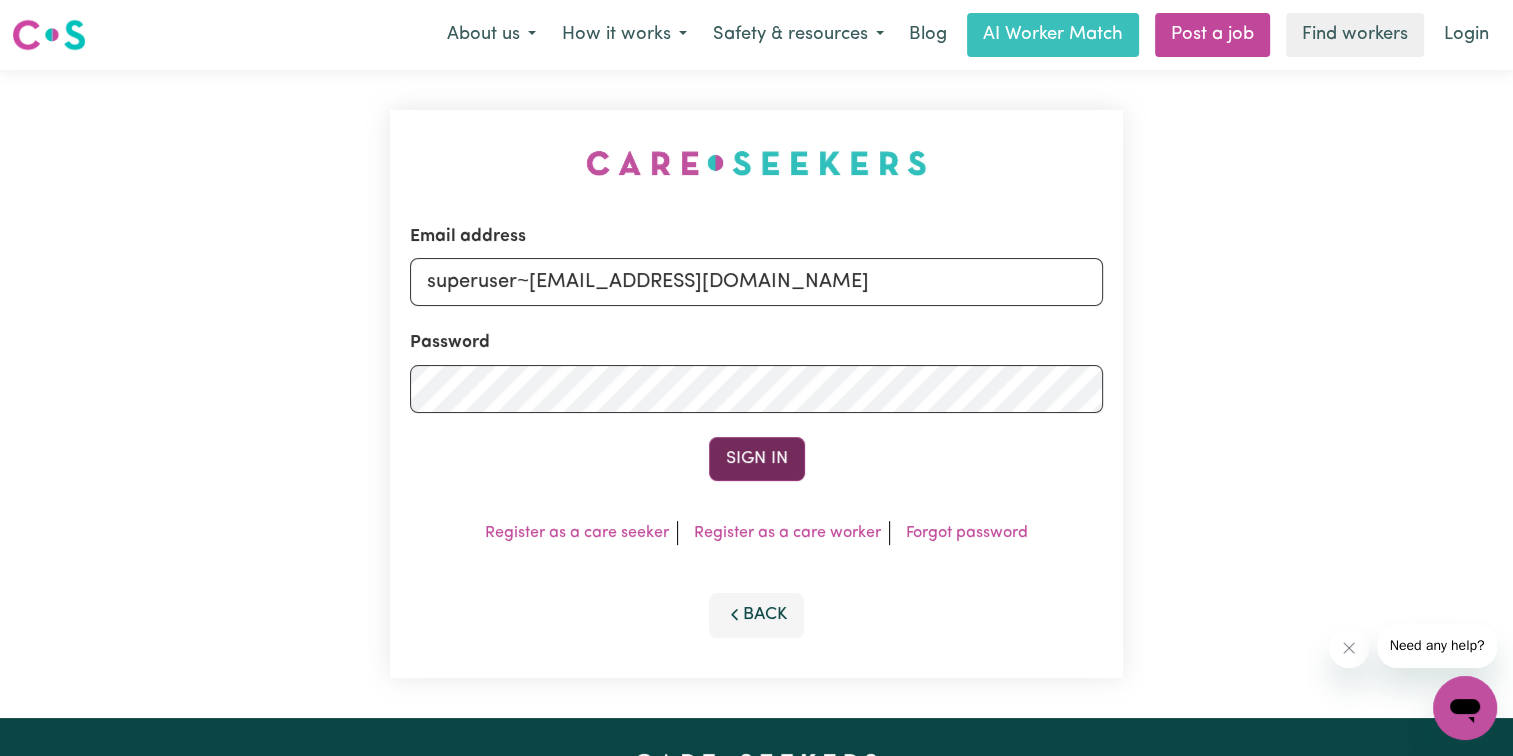 click on "Sign In" at bounding box center (757, 459) 